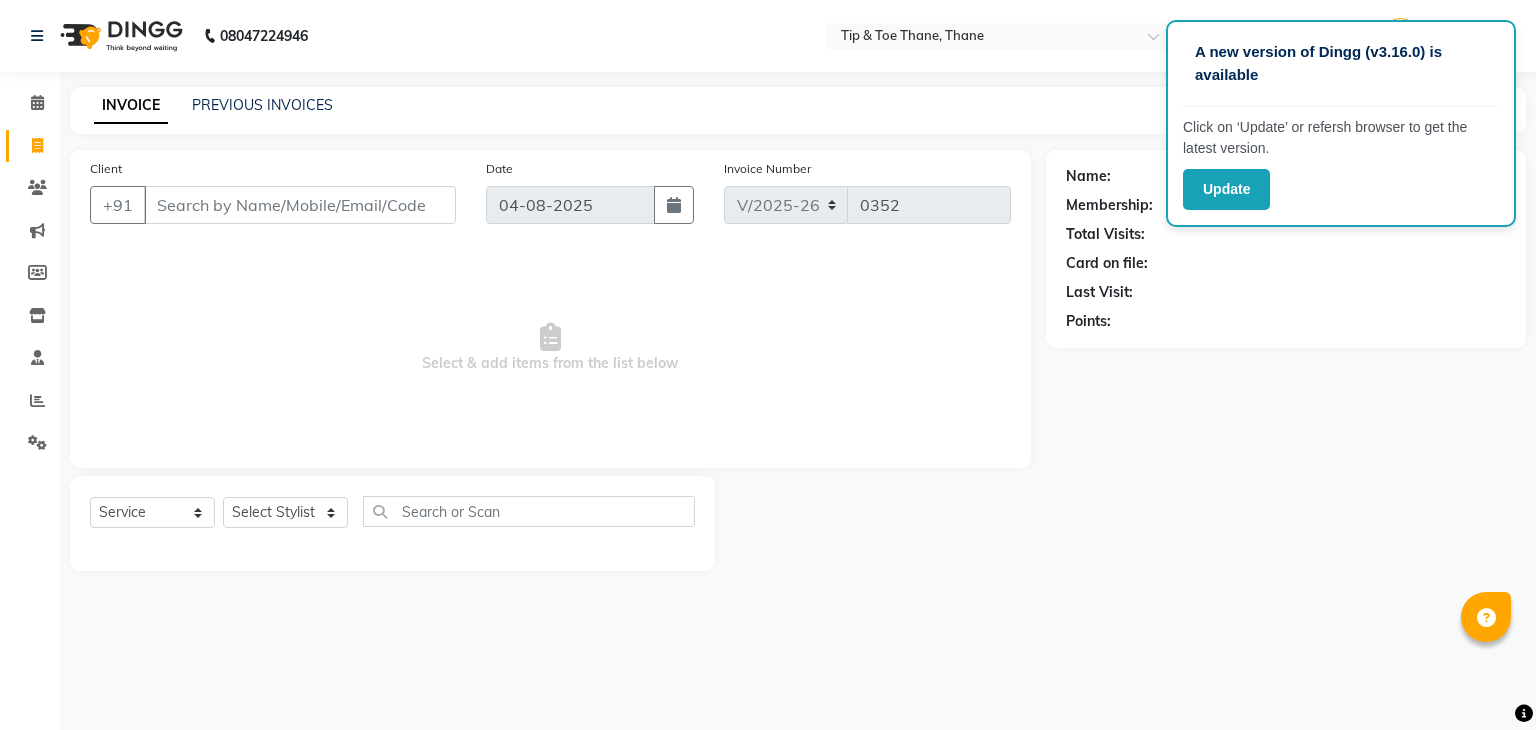 select on "5603" 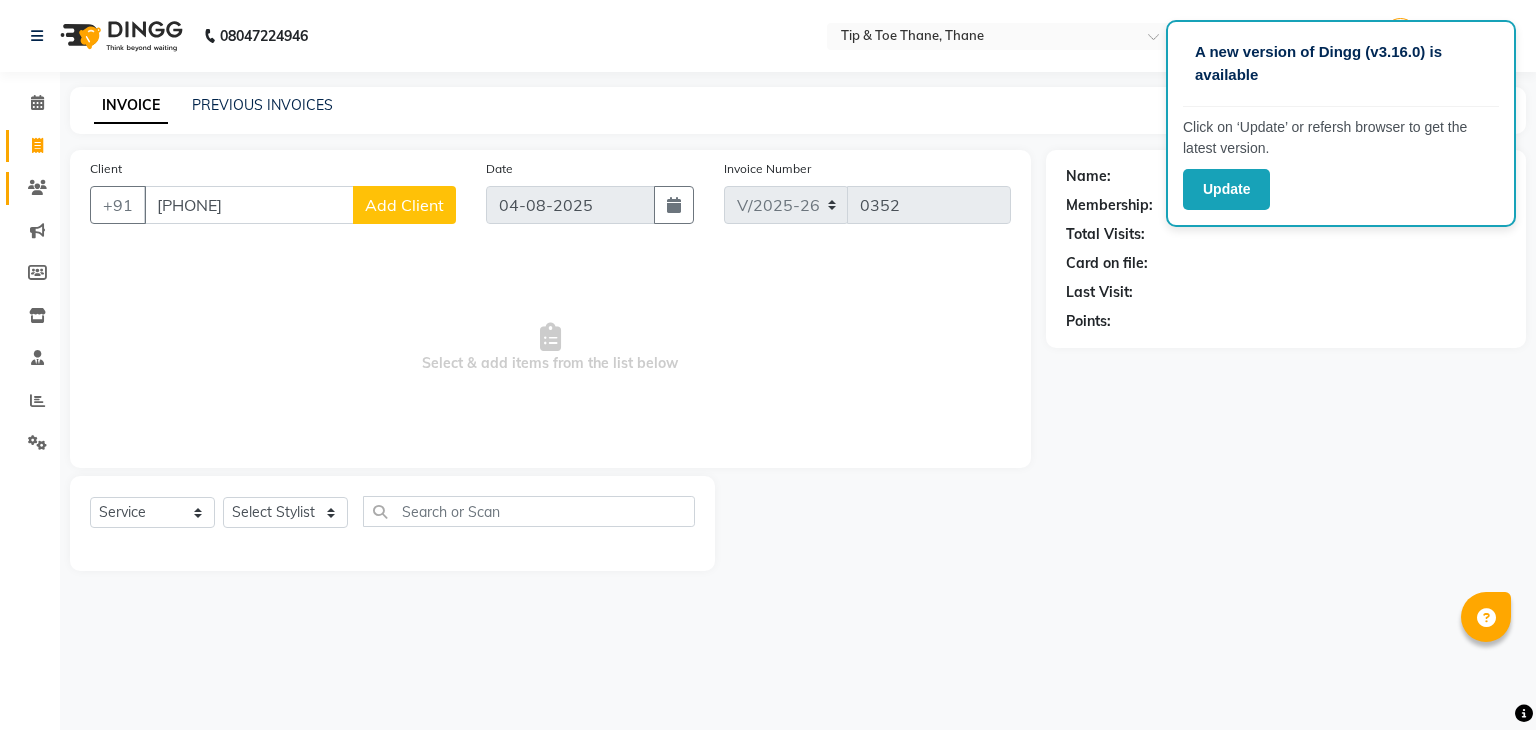 drag, startPoint x: 205, startPoint y: 195, endPoint x: 25, endPoint y: 185, distance: 180.27756 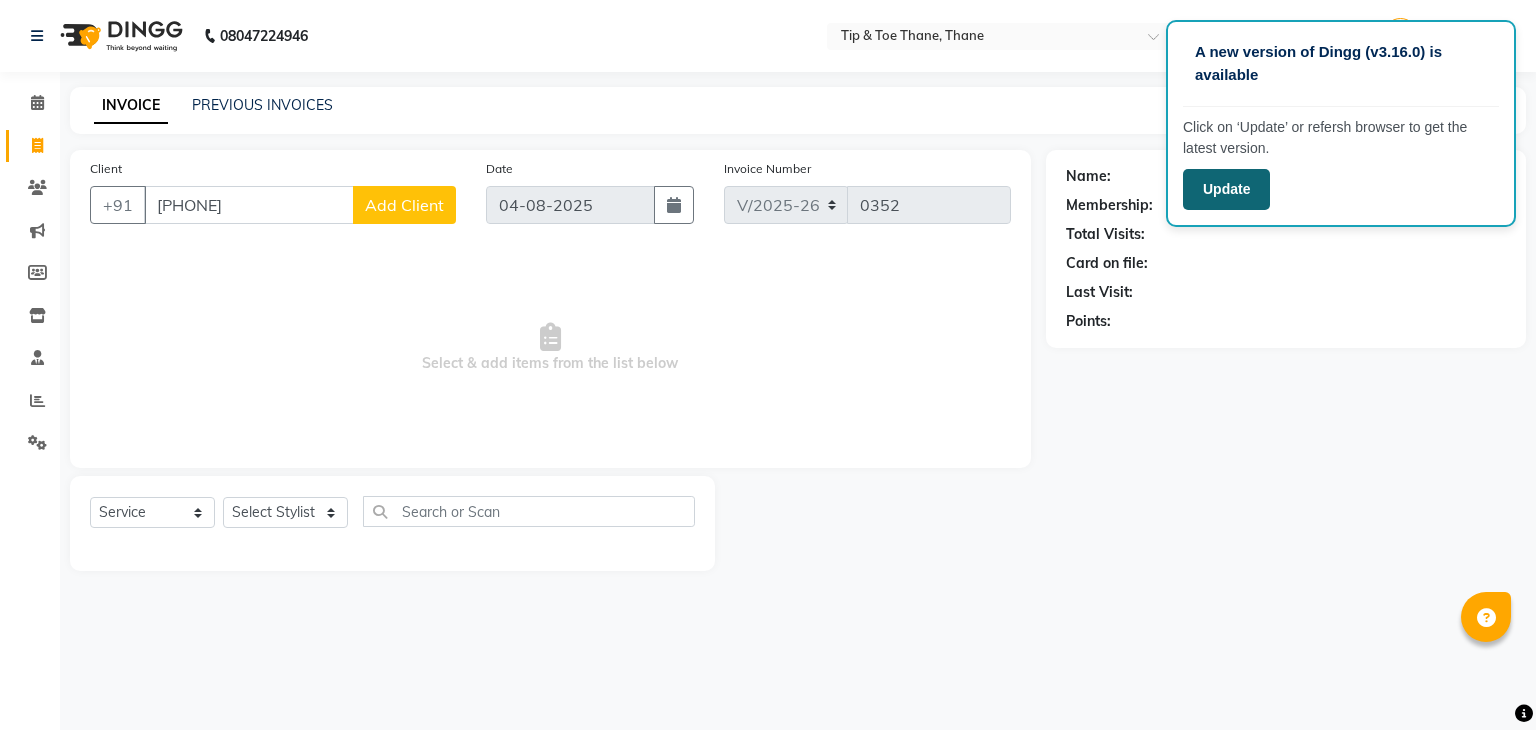 type on "[PHONE]" 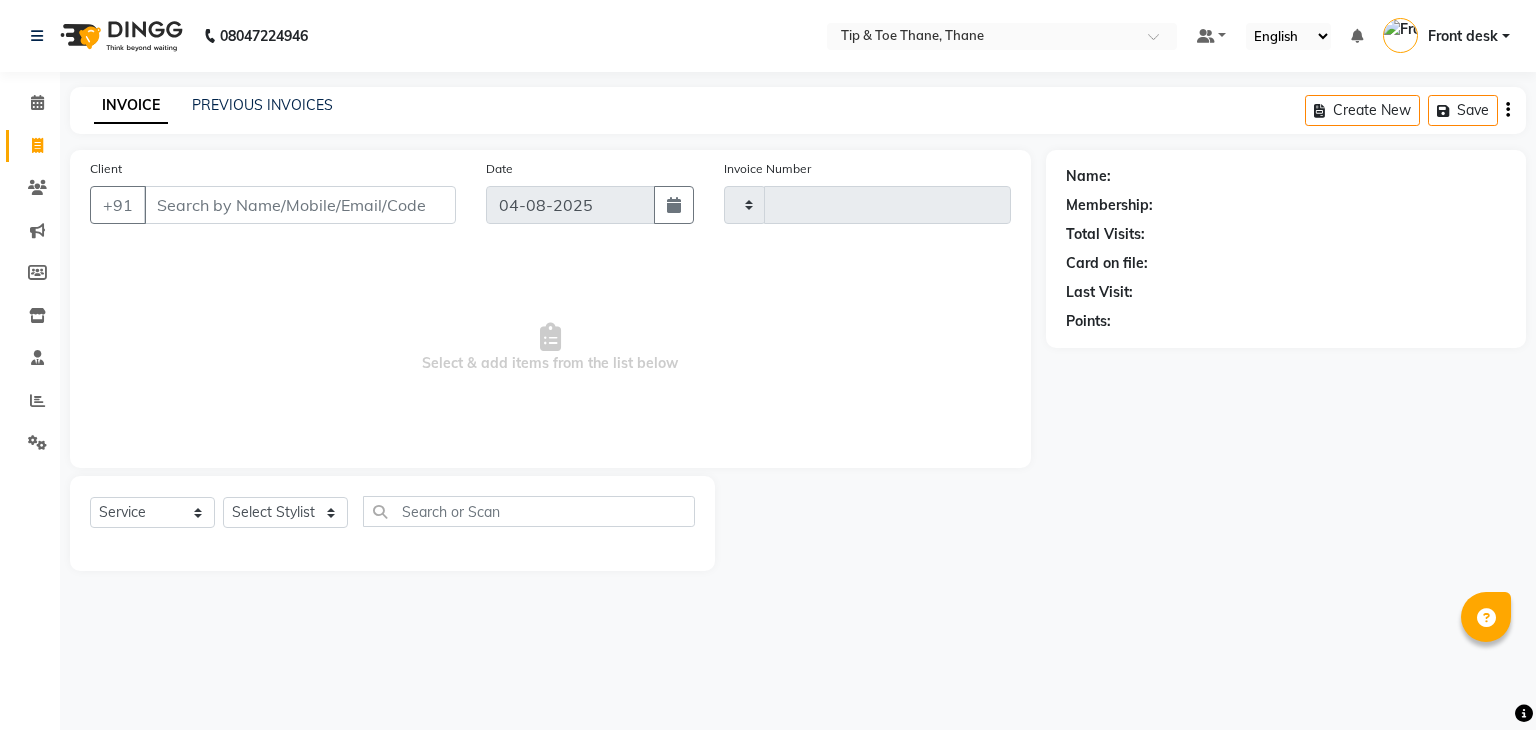 select on "service" 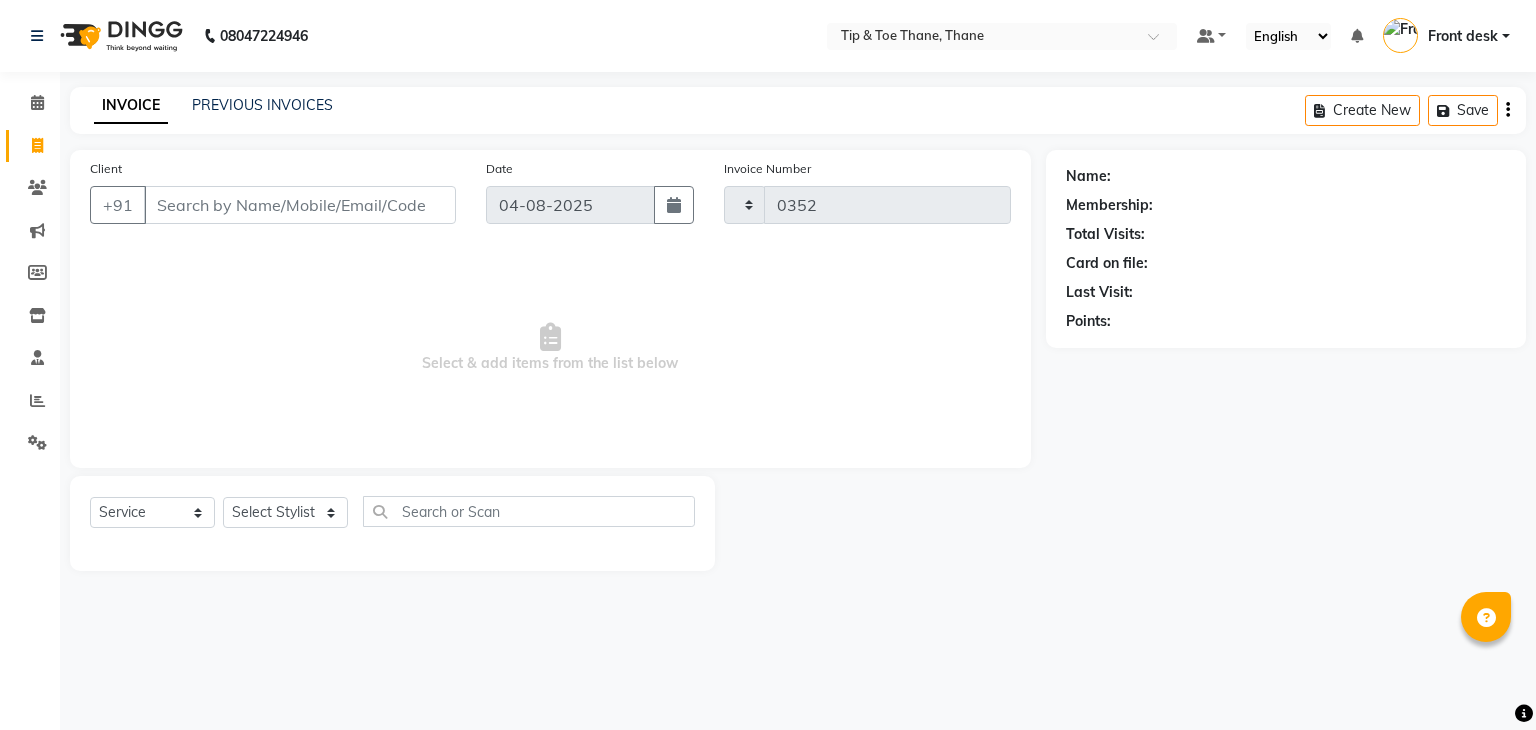 scroll, scrollTop: 0, scrollLeft: 0, axis: both 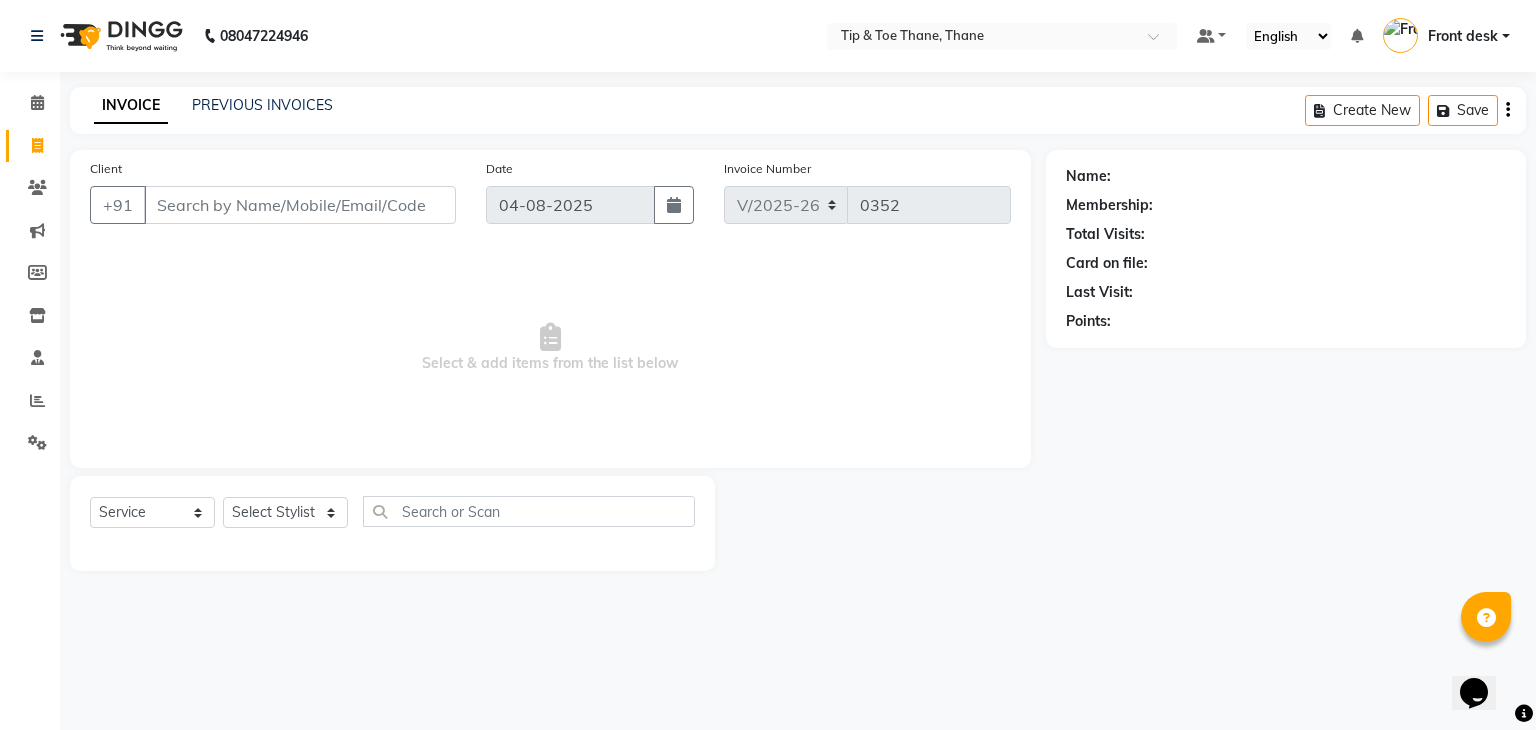 click on "Client" at bounding box center [300, 205] 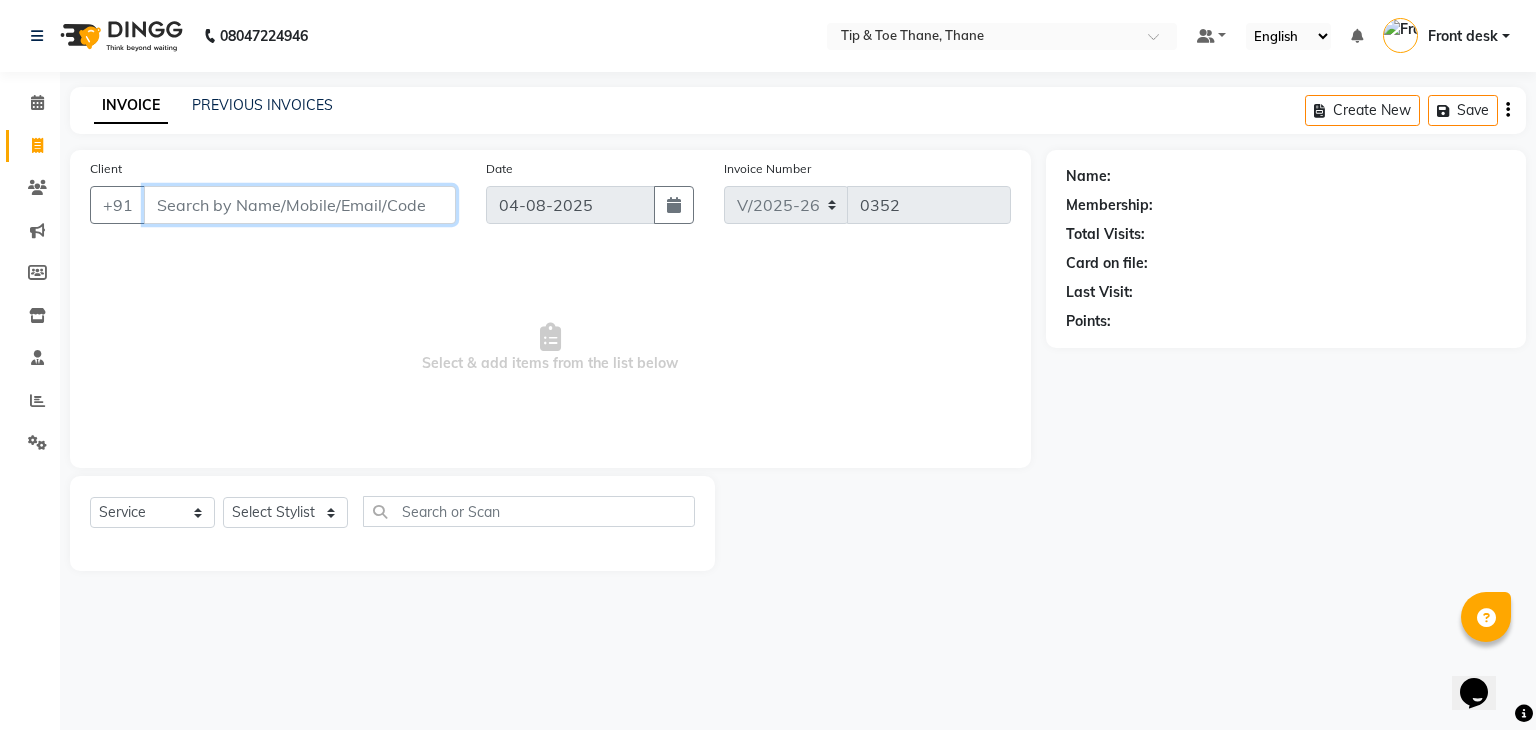 click on "Client" at bounding box center [300, 205] 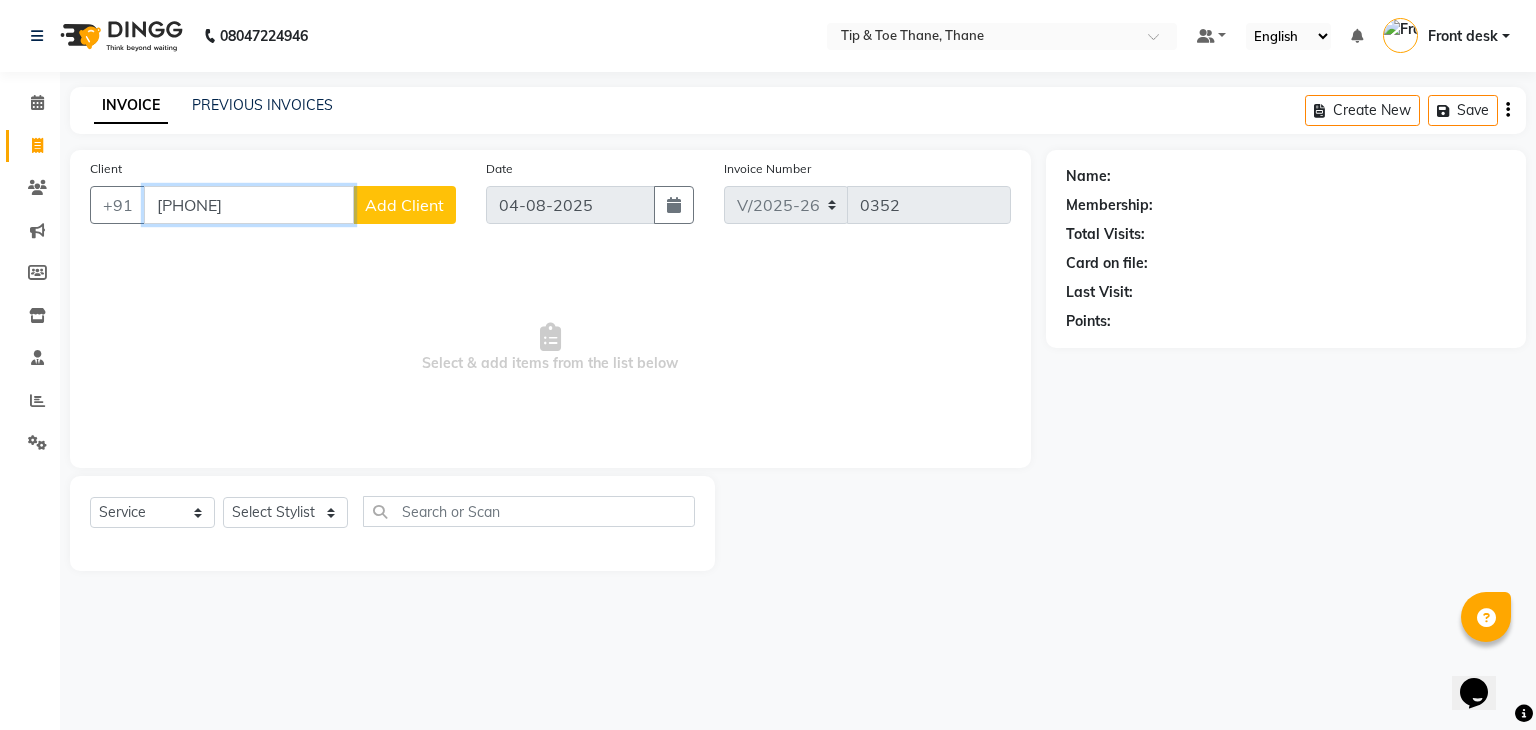type on "[PHONE]" 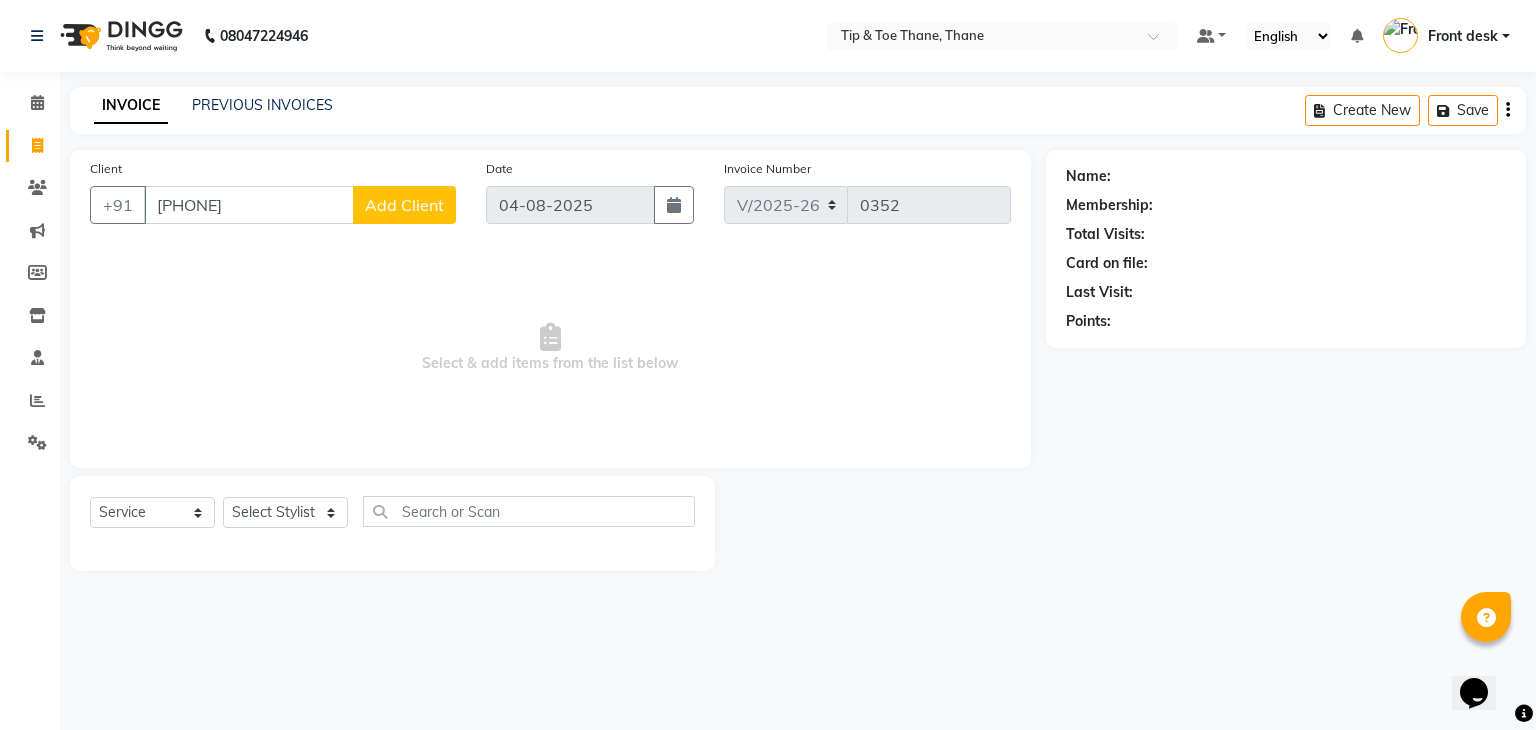 click on "Add Client" 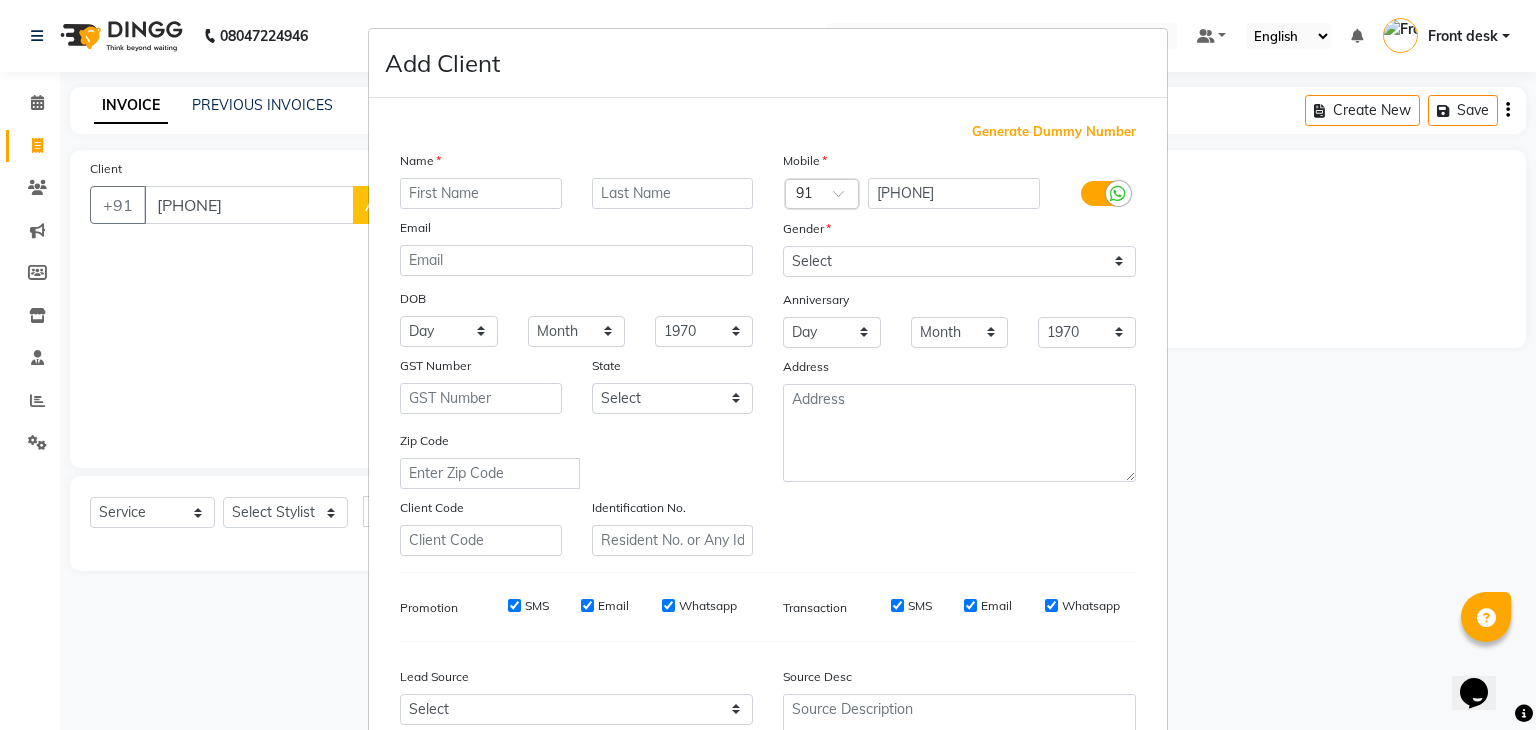 click on "Add Client Generate Dummy Number Name Email DOB Day 01 02 03 04 05 06 07 08 09 10 11 12 13 14 15 16 17 18 19 20 21 22 23 24 25 26 27 28 29 30 31 Month January February March April May June July August September October November December 1940 1941 1942 1943 1944 1945 1946 1947 1948 1949 1950 1951 1952 1953 1954 1955 1956 1957 1958 1959 1960 1961 1962 1963 1964 1965 1966 1967 1968 1969 1970 1971 1972 1973 1974 1975 1976 1977 1978 1979 1980 1981 1982 1983 1984 1985 1986 1987 1988 1989 1990 1991 1992 1993 1994 1995 1996 1997 1998 1999 2000 2001 2002 2003 2004 2005 2006 2007 2008 2009 2010 2011 2012 2013 2014 2015 2016 2017 2018 2019 2020 2021 2022 2023 2024 GST Number State Select Andaman and Nicobar Islands Andhra Pradesh Arunachal Pradesh Assam Bihar Chandigarh Chhattisgarh Dadra and Nagar Haveli Daman and Diu Delhi Goa Gujarat Haryana Himachal Pradesh Jammu and Kashmir Jharkhand Karnataka Kerala Lakshadweep Madhya Pradesh Maharashtra Manipur Meghalaya Mizoram Nagaland Odisha Pondicherry Punjab Rajasthan Sikkim" at bounding box center [768, 365] 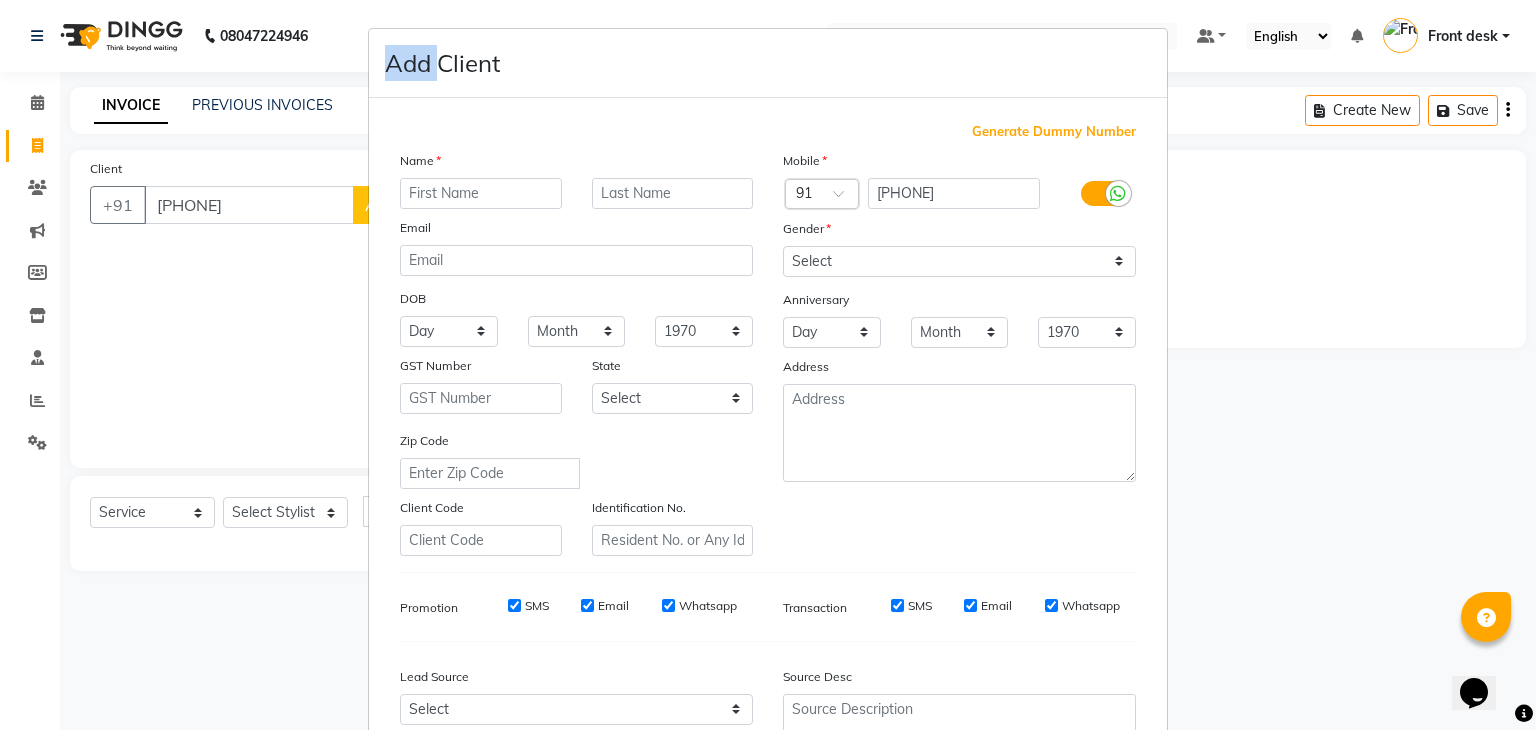 click on "Add Client Generate Dummy Number Name Email DOB Day 01 02 03 04 05 06 07 08 09 10 11 12 13 14 15 16 17 18 19 20 21 22 23 24 25 26 27 28 29 30 31 Month January February March April May June July August September October November December 1940 1941 1942 1943 1944 1945 1946 1947 1948 1949 1950 1951 1952 1953 1954 1955 1956 1957 1958 1959 1960 1961 1962 1963 1964 1965 1966 1967 1968 1969 1970 1971 1972 1973 1974 1975 1976 1977 1978 1979 1980 1981 1982 1983 1984 1985 1986 1987 1988 1989 1990 1991 1992 1993 1994 1995 1996 1997 1998 1999 2000 2001 2002 2003 2004 2005 2006 2007 2008 2009 2010 2011 2012 2013 2014 2015 2016 2017 2018 2019 2020 2021 2022 2023 2024 GST Number State Select Andaman and Nicobar Islands Andhra Pradesh Arunachal Pradesh Assam Bihar Chandigarh Chhattisgarh Dadra and Nagar Haveli Daman and Diu Delhi Goa Gujarat Haryana Himachal Pradesh Jammu and Kashmir Jharkhand Karnataka Kerala Lakshadweep Madhya Pradesh Maharashtra Manipur Meghalaya Mizoram Nagaland Odisha Pondicherry Punjab Rajasthan Sikkim" at bounding box center (768, 365) 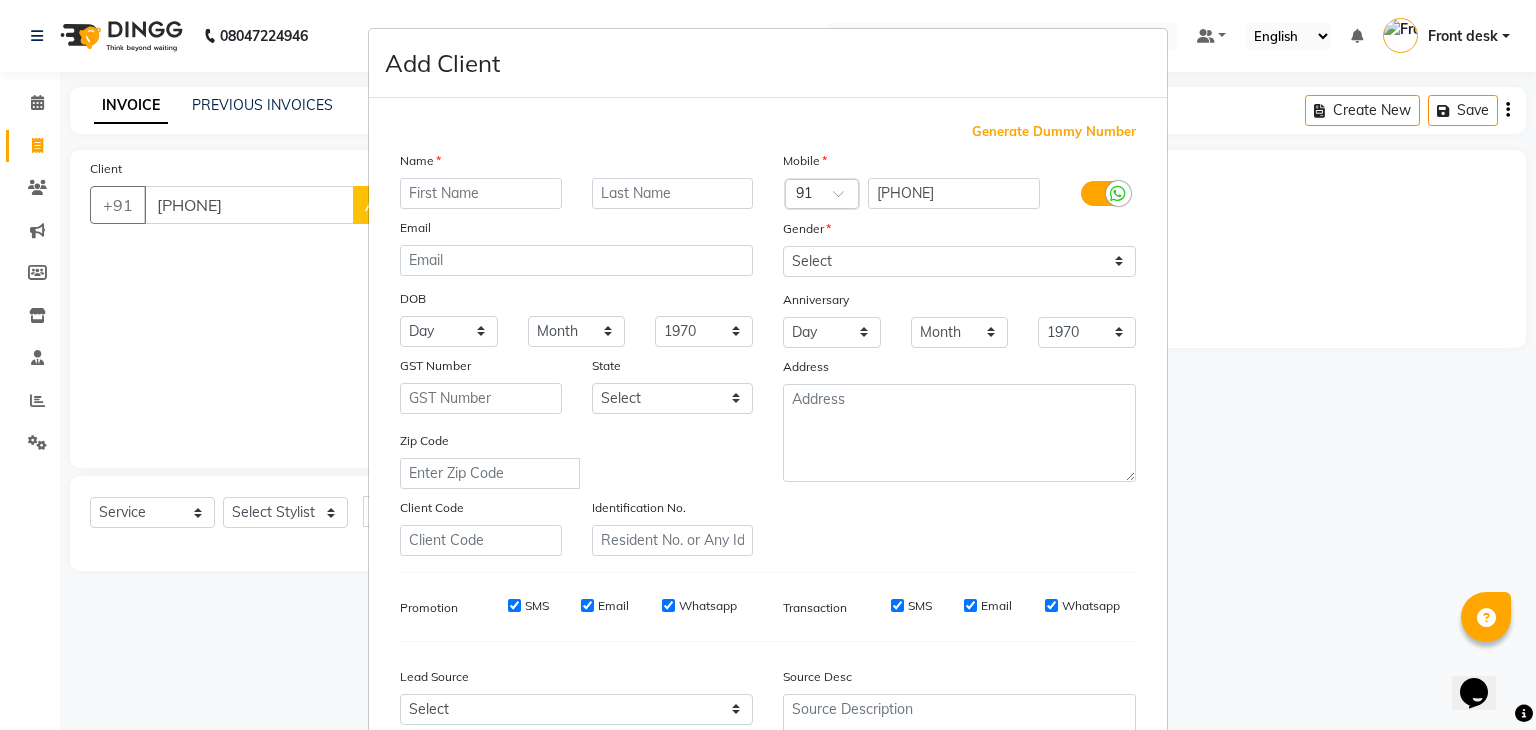 click on "Add Client Generate Dummy Number Name Email DOB Day 01 02 03 04 05 06 07 08 09 10 11 12 13 14 15 16 17 18 19 20 21 22 23 24 25 26 27 28 29 30 31 Month January February March April May June July August September October November December 1940 1941 1942 1943 1944 1945 1946 1947 1948 1949 1950 1951 1952 1953 1954 1955 1956 1957 1958 1959 1960 1961 1962 1963 1964 1965 1966 1967 1968 1969 1970 1971 1972 1973 1974 1975 1976 1977 1978 1979 1980 1981 1982 1983 1984 1985 1986 1987 1988 1989 1990 1991 1992 1993 1994 1995 1996 1997 1998 1999 2000 2001 2002 2003 2004 2005 2006 2007 2008 2009 2010 2011 2012 2013 2014 2015 2016 2017 2018 2019 2020 2021 2022 2023 2024 GST Number State Select Andaman and Nicobar Islands Andhra Pradesh Arunachal Pradesh Assam Bihar Chandigarh Chhattisgarh Dadra and Nagar Haveli Daman and Diu Delhi Goa Gujarat Haryana Himachal Pradesh Jammu and Kashmir Jharkhand Karnataka Kerala Lakshadweep Madhya Pradesh Maharashtra Manipur Meghalaya Mizoram Nagaland Odisha Pondicherry Punjab Rajasthan Sikkim" at bounding box center (768, 365) 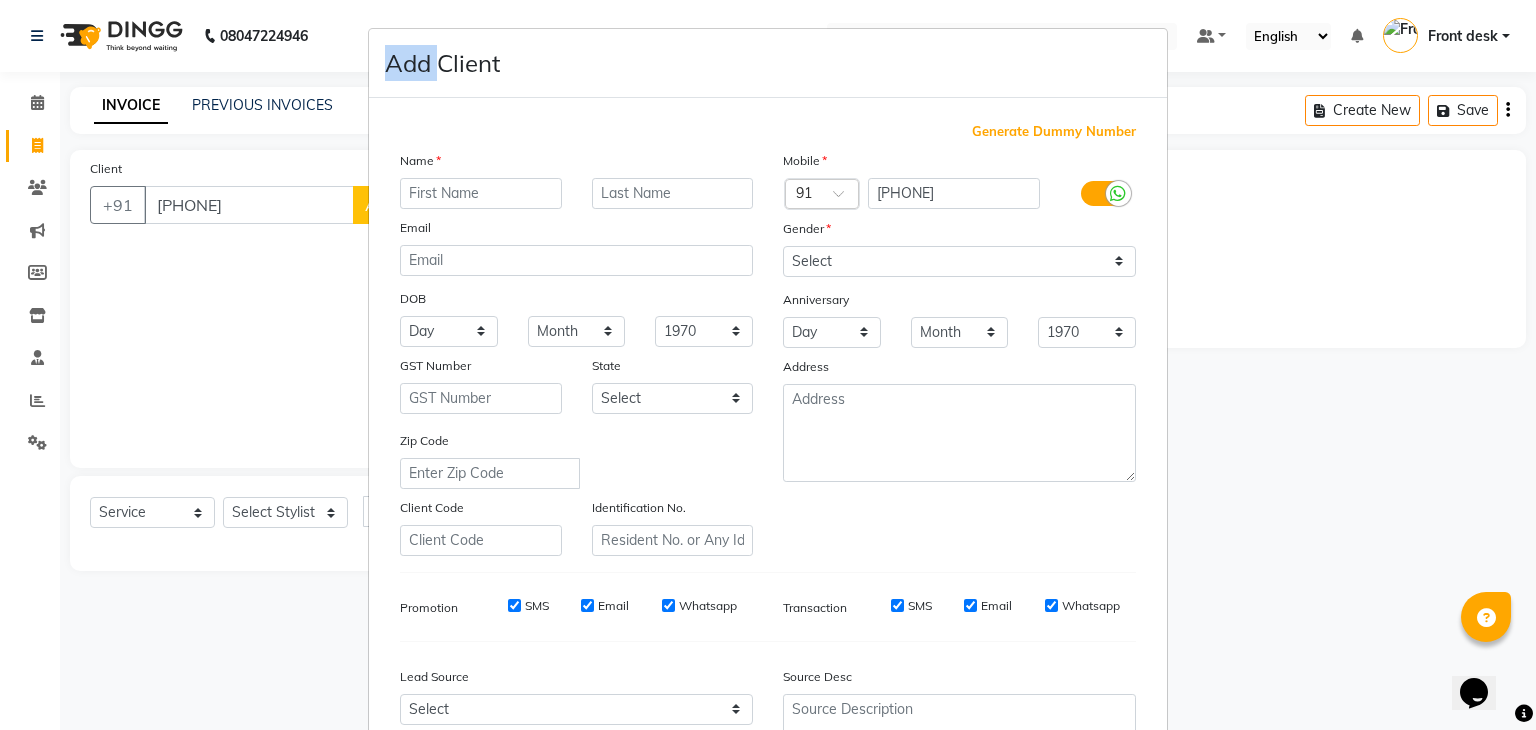 click on "Add Client Generate Dummy Number Name Email DOB Day 01 02 03 04 05 06 07 08 09 10 11 12 13 14 15 16 17 18 19 20 21 22 23 24 25 26 27 28 29 30 31 Month January February March April May June July August September October November December 1940 1941 1942 1943 1944 1945 1946 1947 1948 1949 1950 1951 1952 1953 1954 1955 1956 1957 1958 1959 1960 1961 1962 1963 1964 1965 1966 1967 1968 1969 1970 1971 1972 1973 1974 1975 1976 1977 1978 1979 1980 1981 1982 1983 1984 1985 1986 1987 1988 1989 1990 1991 1992 1993 1994 1995 1996 1997 1998 1999 2000 2001 2002 2003 2004 2005 2006 2007 2008 2009 2010 2011 2012 2013 2014 2015 2016 2017 2018 2019 2020 2021 2022 2023 2024 GST Number State Select Andaman and Nicobar Islands Andhra Pradesh Arunachal Pradesh Assam Bihar Chandigarh Chhattisgarh Dadra and Nagar Haveli Daman and Diu Delhi Goa Gujarat Haryana Himachal Pradesh Jammu and Kashmir Jharkhand Karnataka Kerala Lakshadweep Madhya Pradesh Maharashtra Manipur Meghalaya Mizoram Nagaland Odisha Pondicherry Punjab Rajasthan Sikkim" at bounding box center [768, 365] 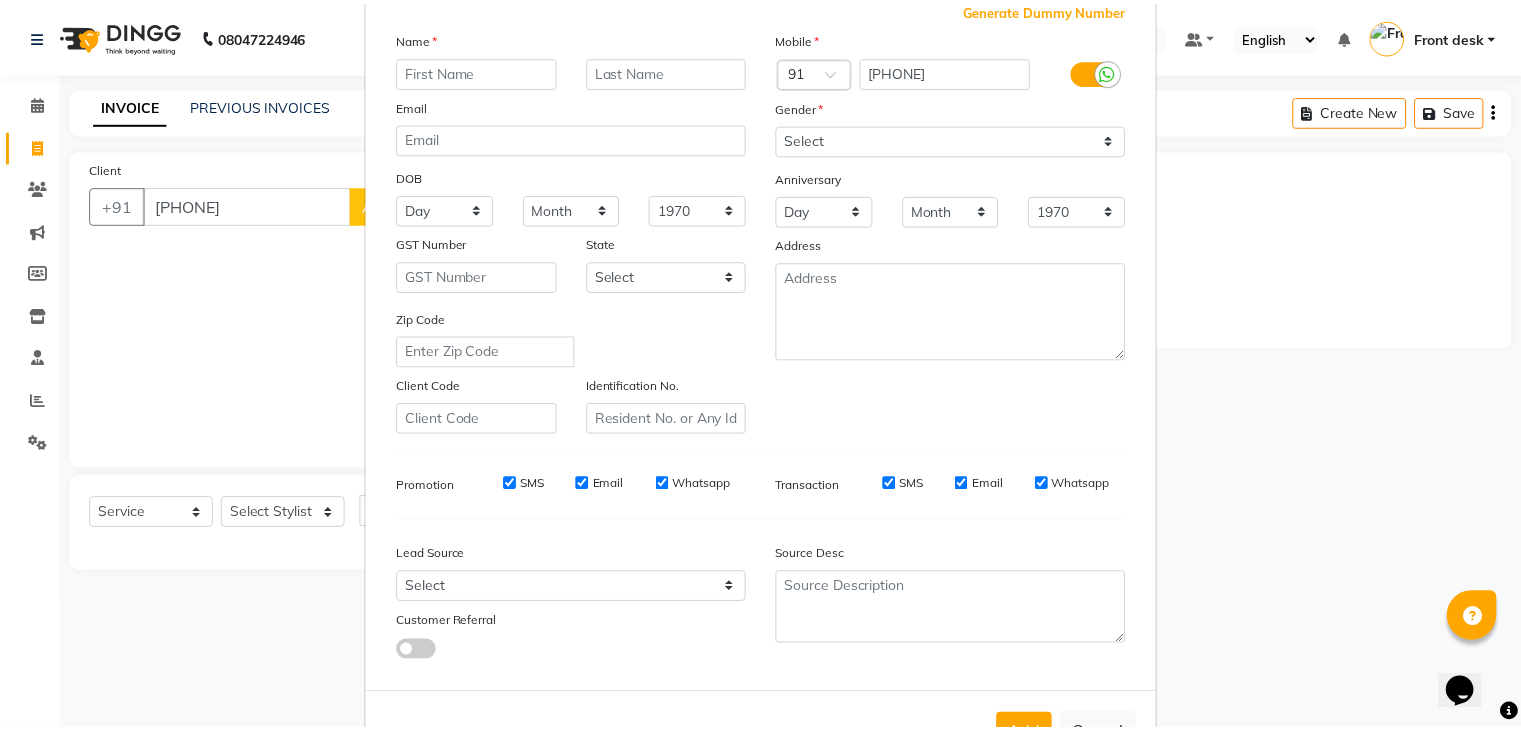 scroll, scrollTop: 203, scrollLeft: 0, axis: vertical 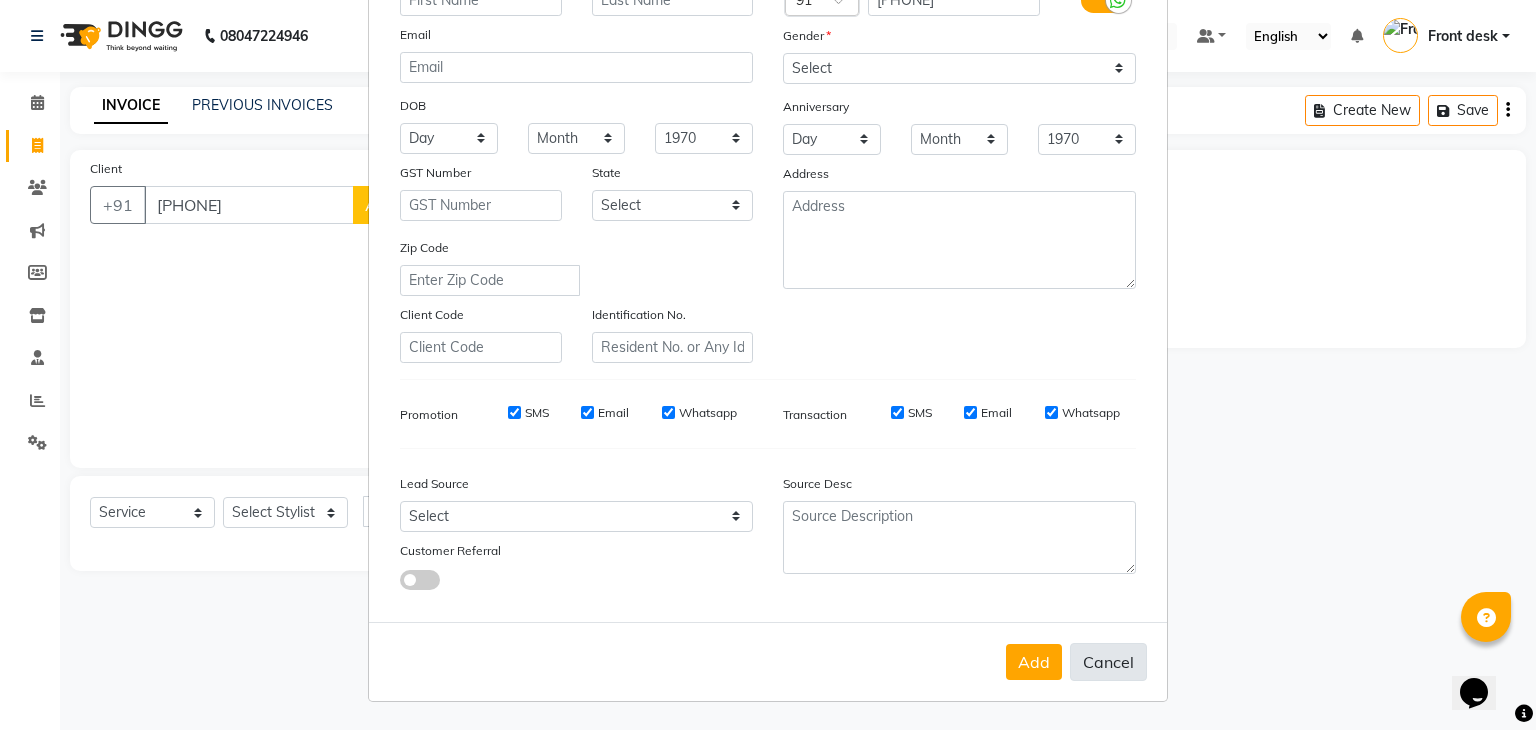 click on "Cancel" at bounding box center [1108, 662] 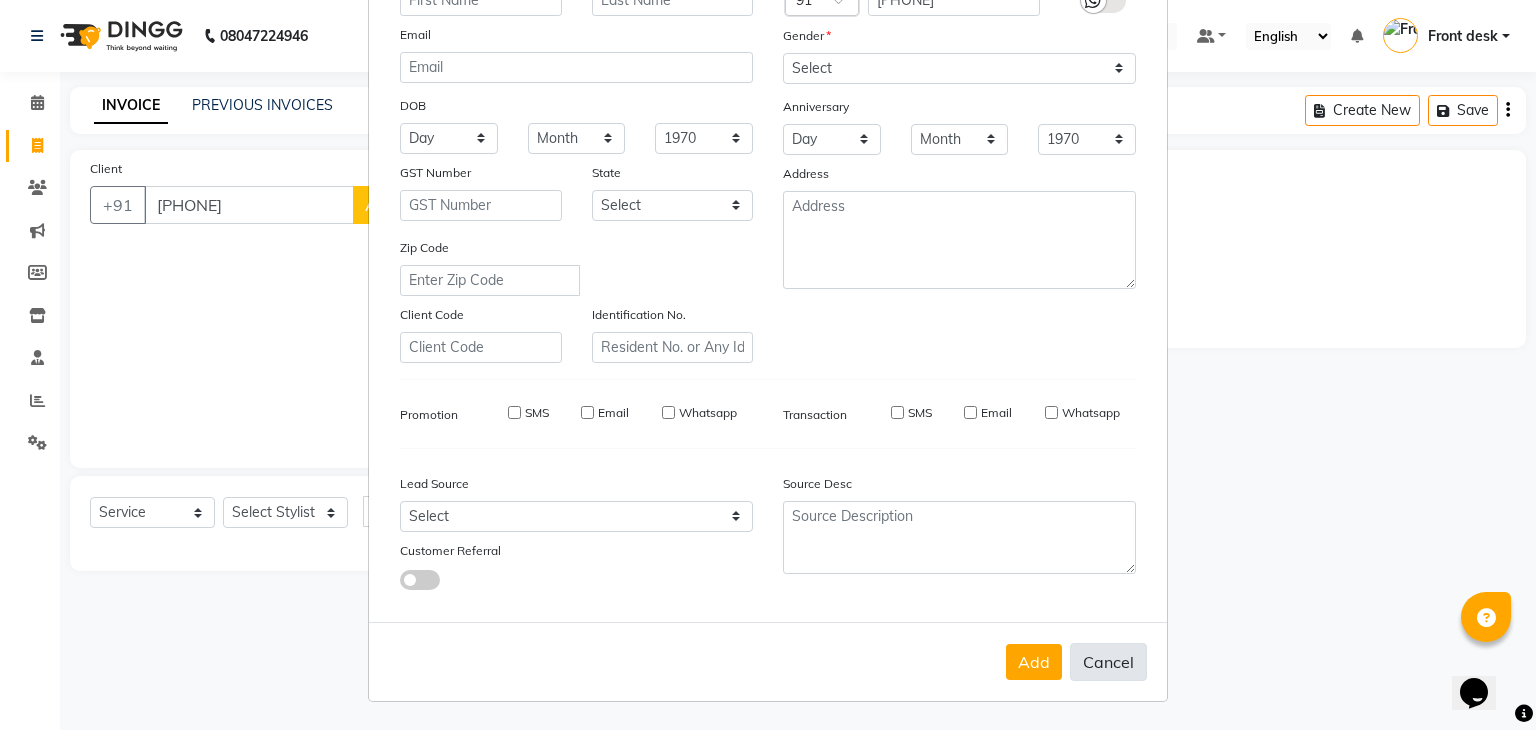 select 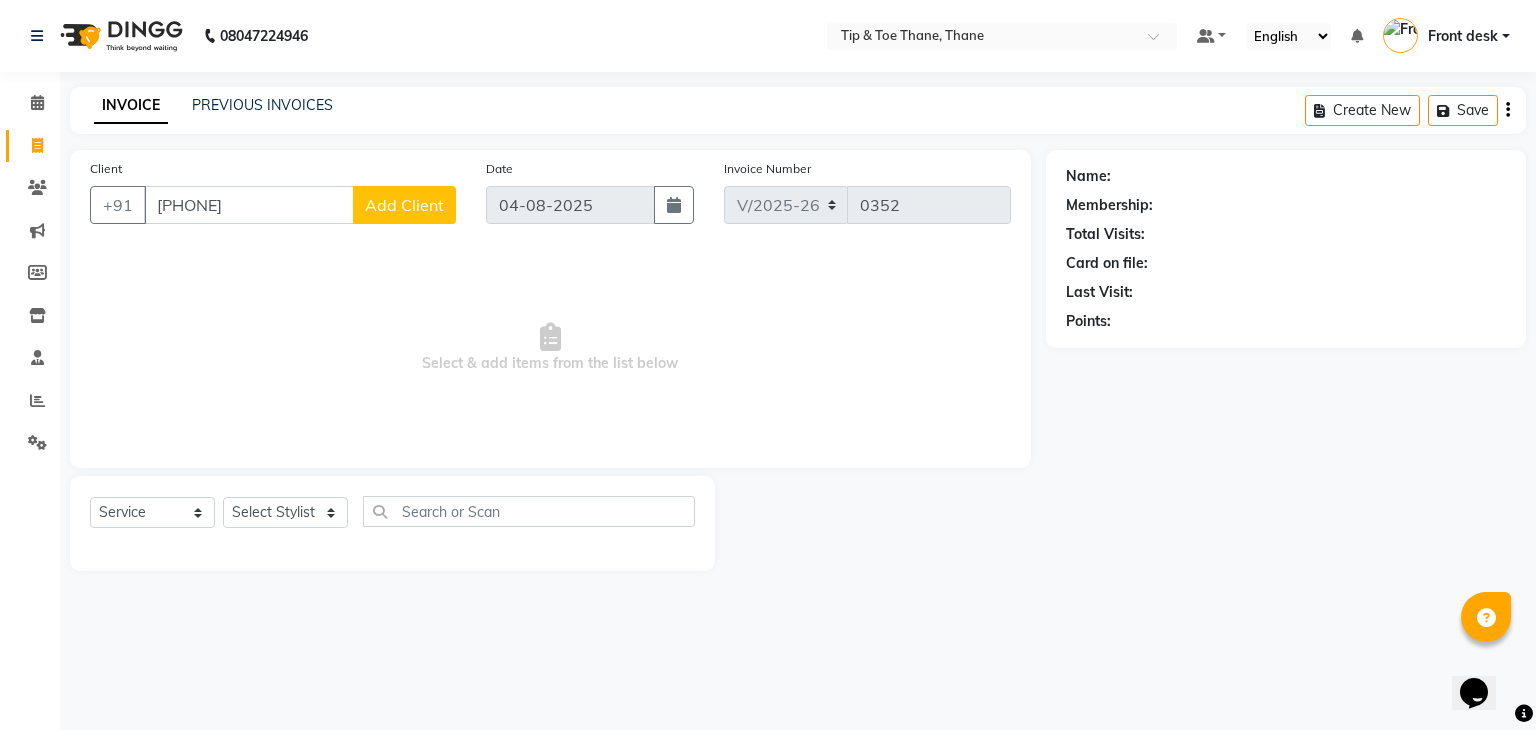 drag, startPoint x: 355, startPoint y: 232, endPoint x: 333, endPoint y: 211, distance: 30.413813 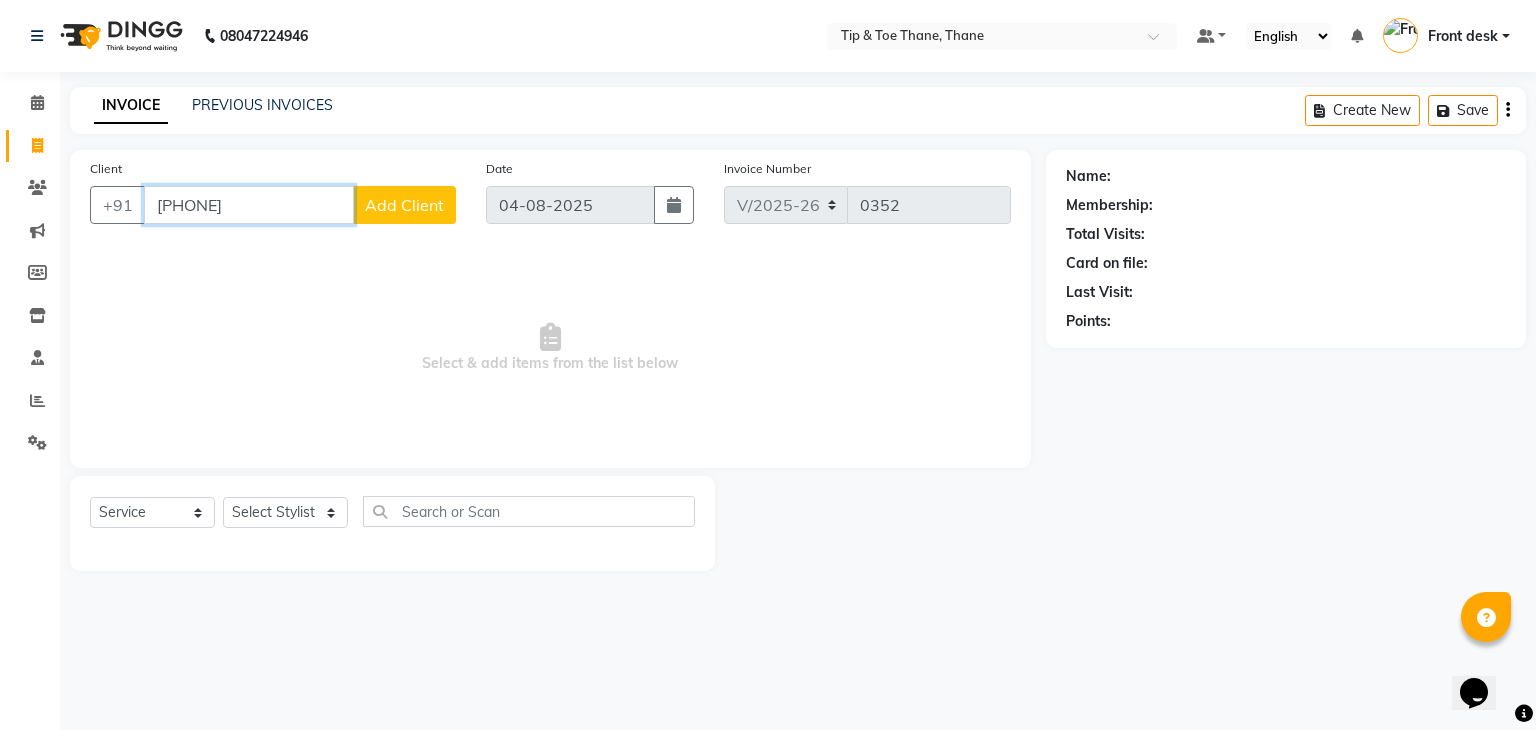 drag, startPoint x: 284, startPoint y: 198, endPoint x: 0, endPoint y: 185, distance: 284.2974 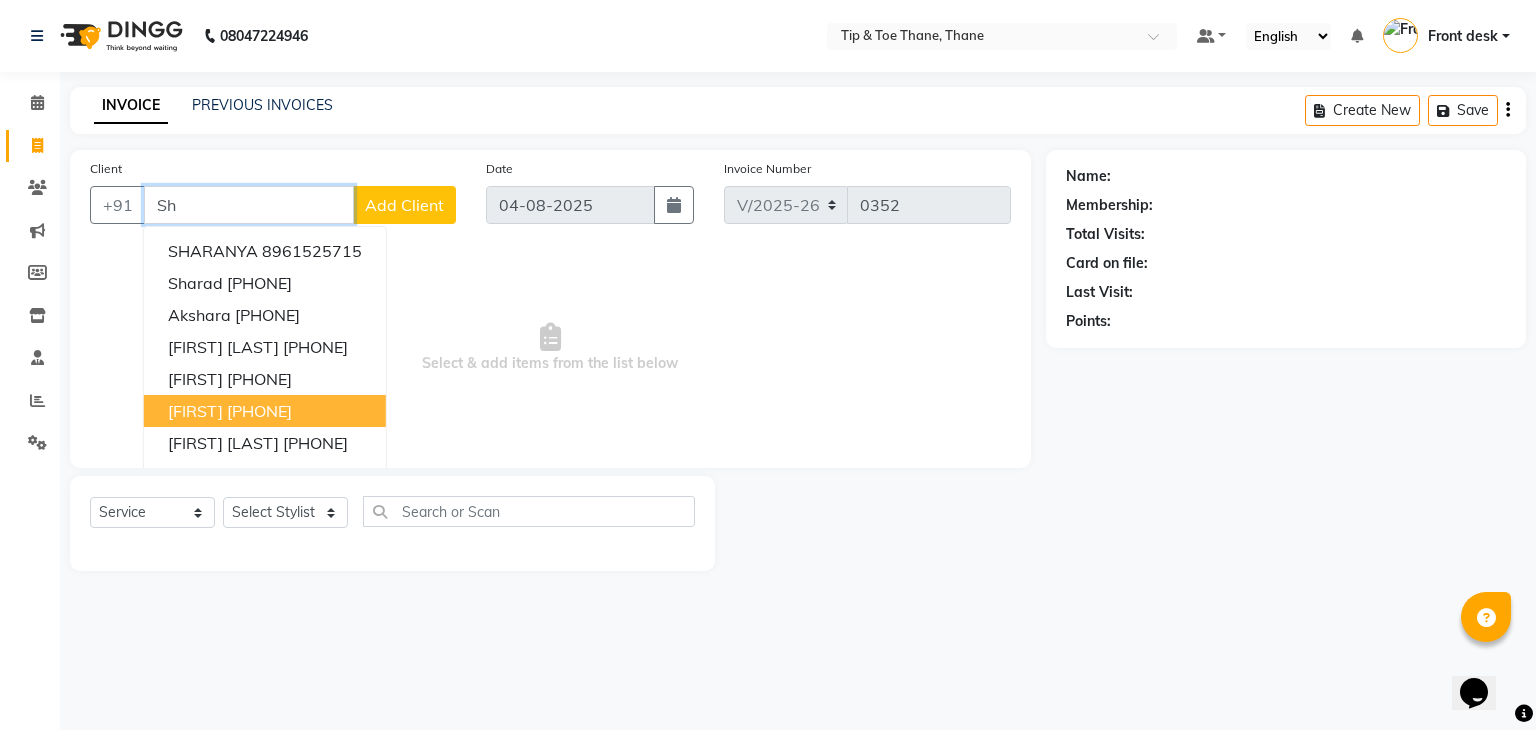 type on "S" 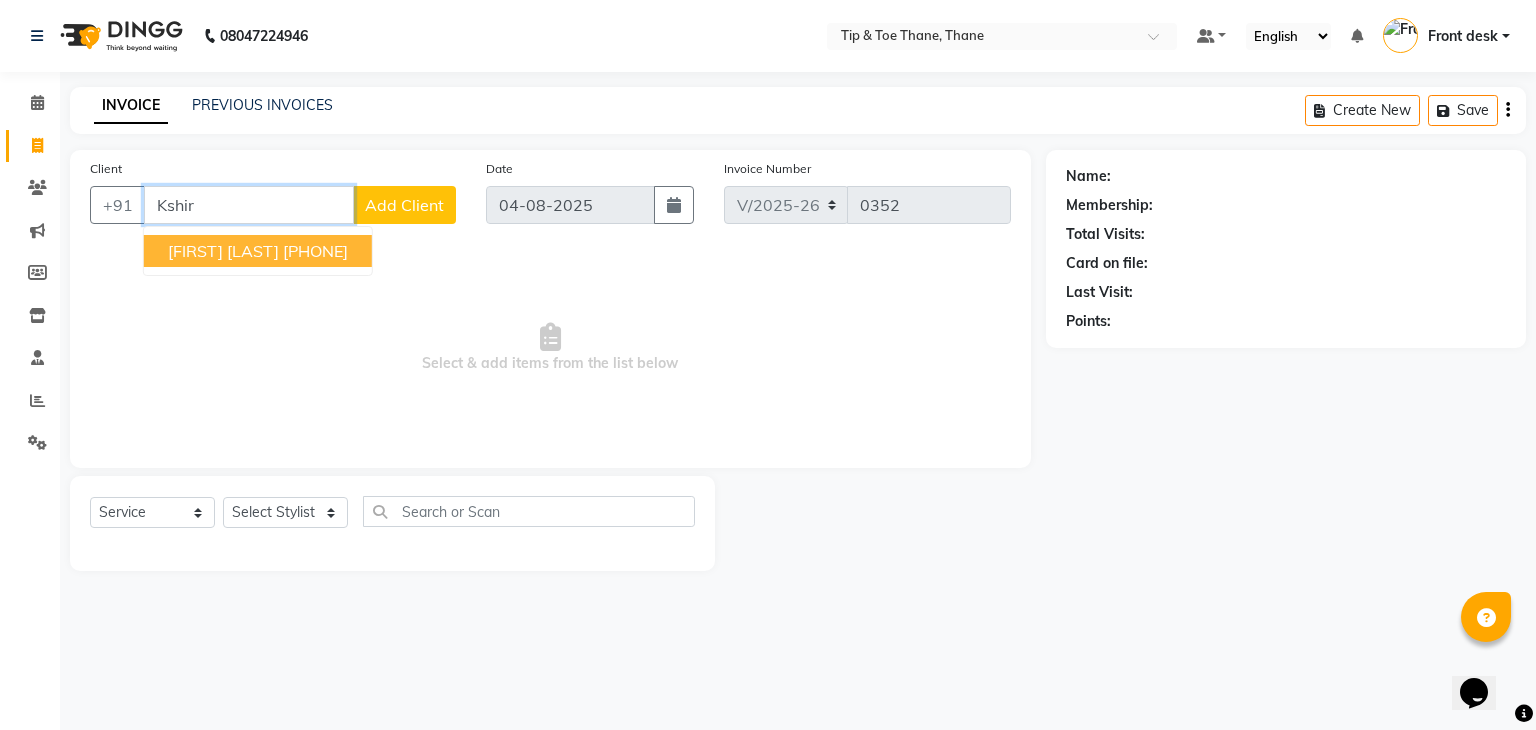 click on "[PHONE]" at bounding box center (315, 251) 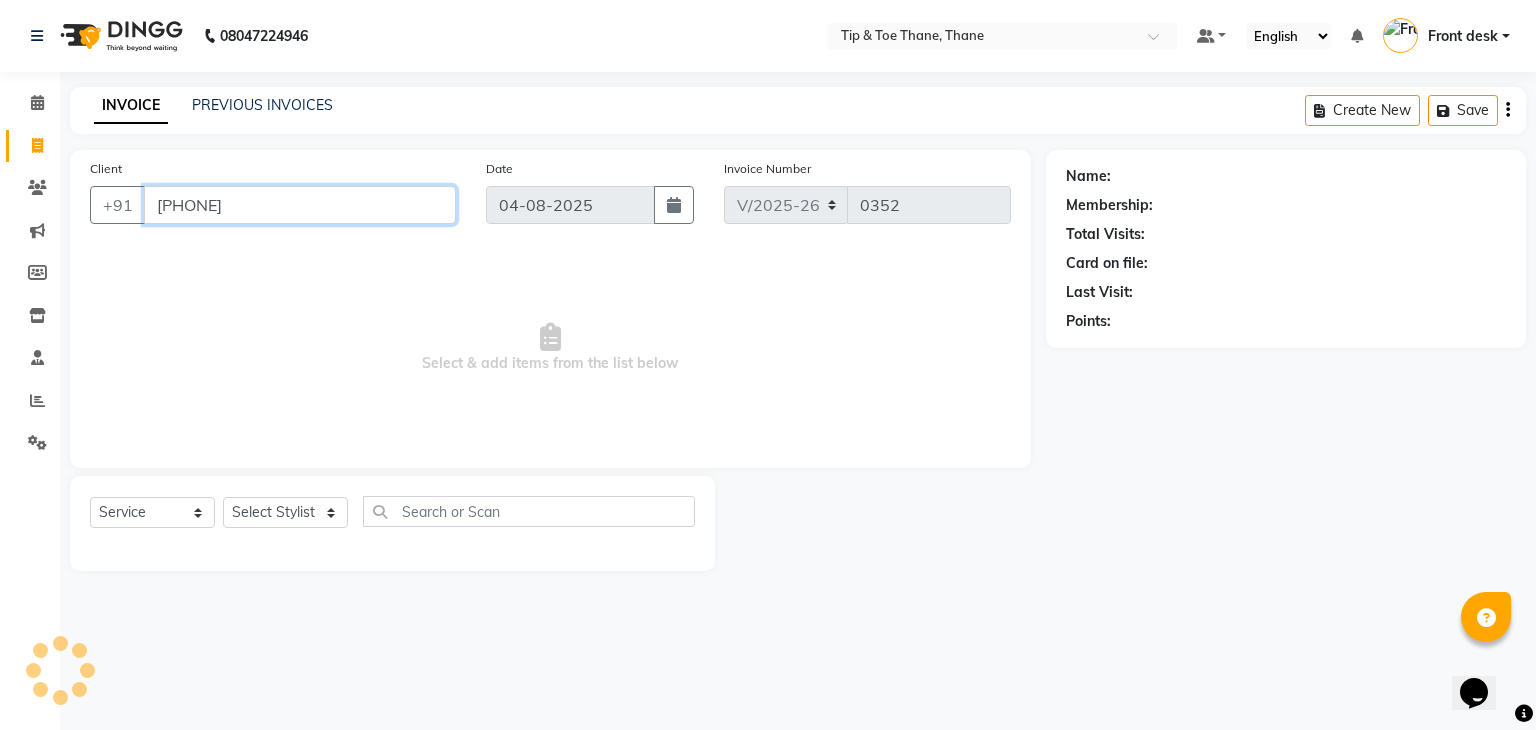 type on "[PHONE]" 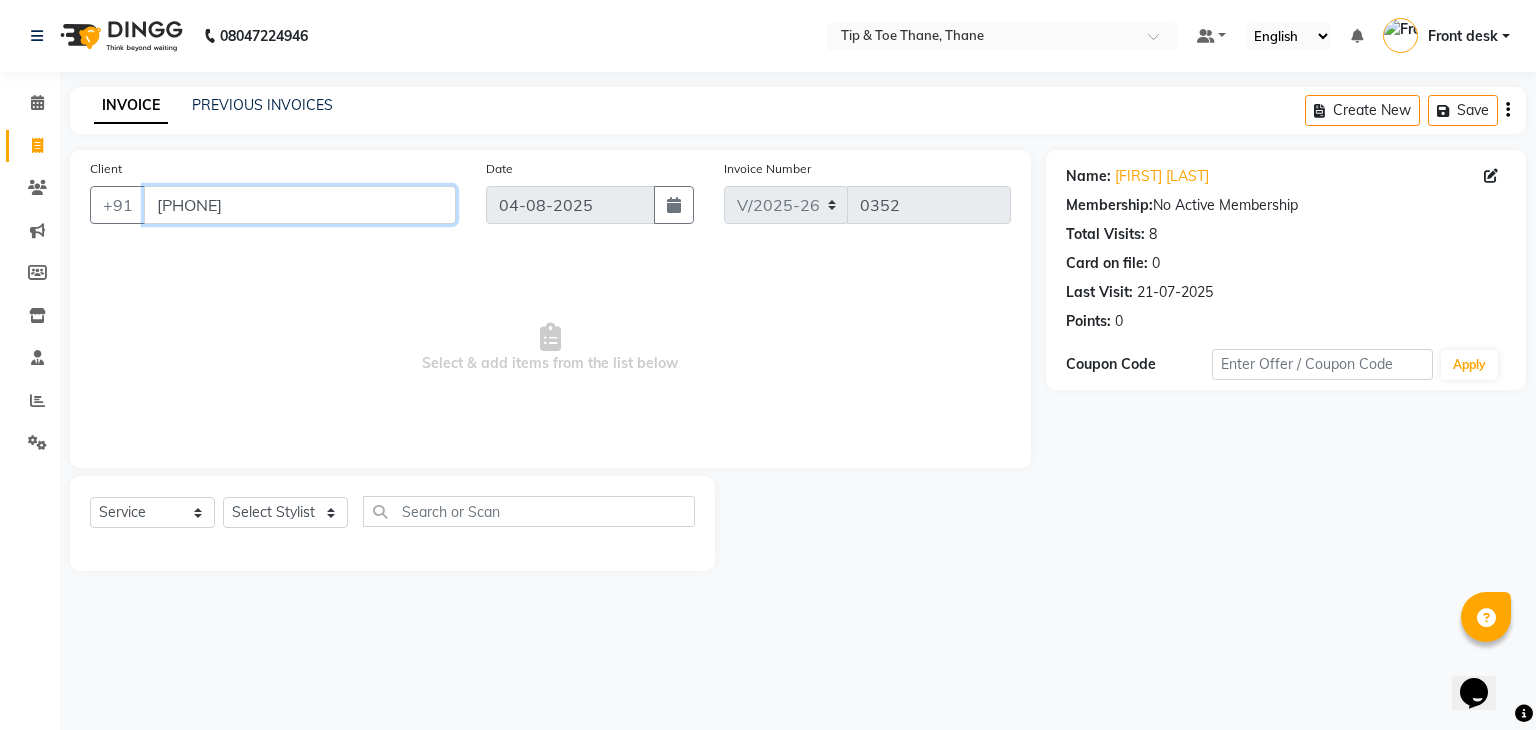 drag, startPoint x: 270, startPoint y: 201, endPoint x: 0, endPoint y: 171, distance: 271.66156 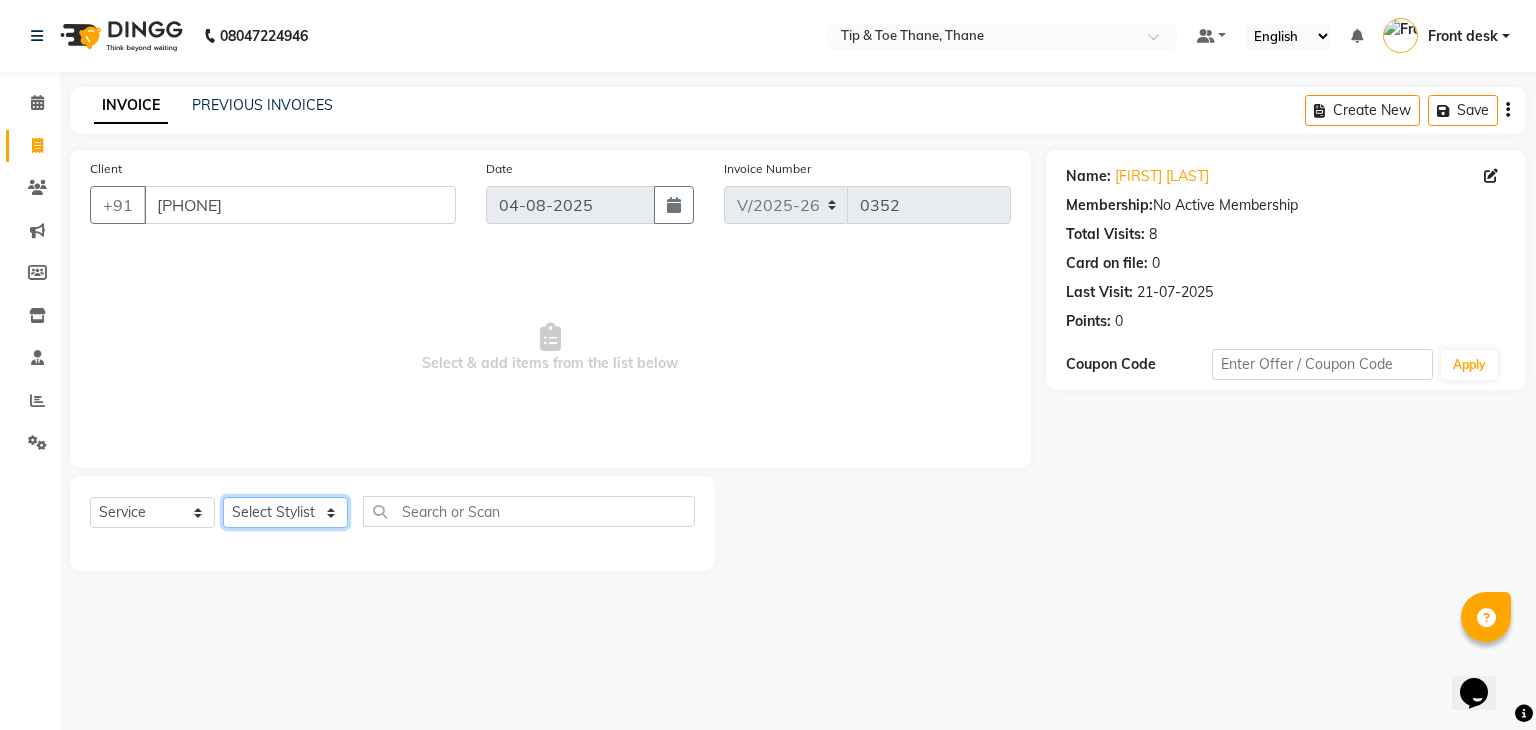 click on "Select Stylist Dhanashree Front desk General Hemant Munna Noor Pooja Pooja  micro Priya Rakesh Sanjay Sehna Ma'am Shamim Vidhi" 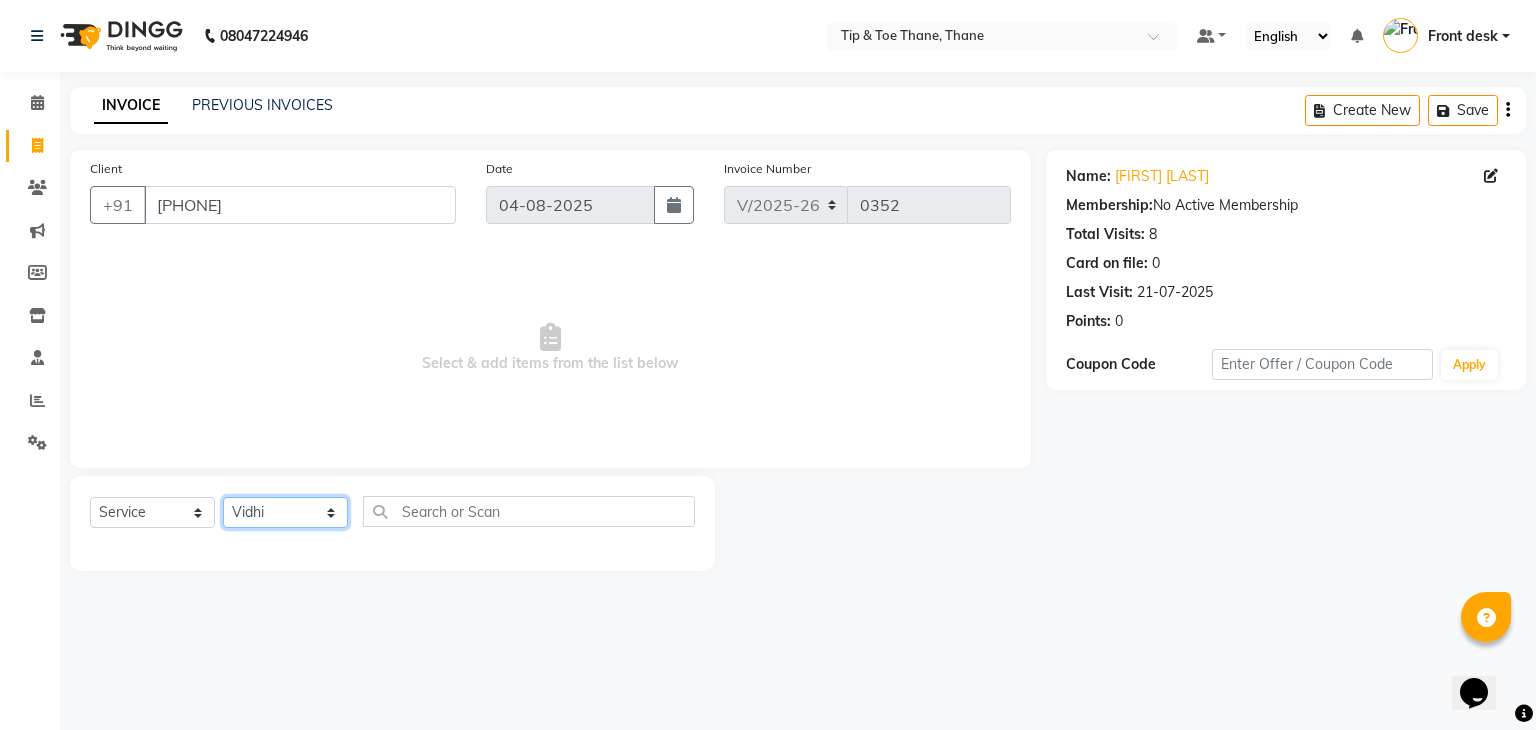 click on "Select Stylist Dhanashree Front desk General Hemant Munna Noor Pooja Pooja  micro Priya Rakesh Sanjay Sehna Ma'am Shamim Vidhi" 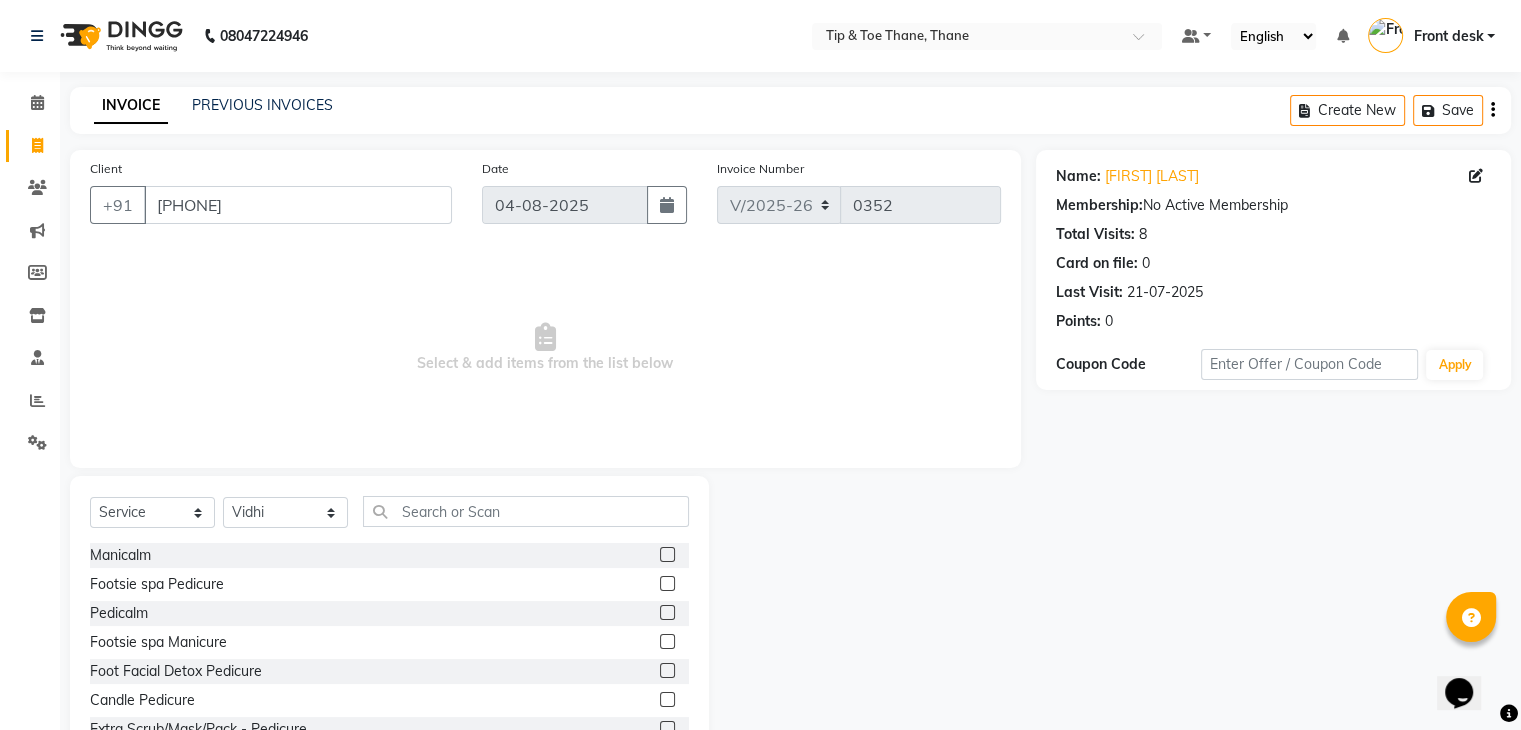 click on "Select  Service  Product  Membership  Package Voucher Prepaid Gift Card  Select Stylist [FIRST] Front desk General [FIRST] [FIRST] [FIRST] micro [FIRST] [FIRST] [FIRST] [FIRST] Ma'am [FIRST] [FIRST] Manicalm  Footsie spa Pedicure  Pedicalm  Footsie spa Manicure  Foot Facial Detox Pedicure  Candle Pedicure  Extra Scrub/Mask/Pack - Pedicure  NO MORE TAN Pedicure  Cocktail Pedicure  Extra Anti - Oxidant Paraffin Treatment (Pedicure)  Essential Pedicure  Alga Spa Pedicure  Voesh New York Pedicure  Hand Facial Detox Manicure  Alga Spa Manicure  Voesh New York Manicure  No More Tan Manicure  Cocktail Manicure  Beauty Spot  1st Sitting (Lip Tattoo)  Package (1st Setting + Touchup) (Lip Tattoo)  2nd Sitting (Lip Tattoo)  Package (1st Setting + Touchup) (Ombre)  2nd Sitting (Ombre)  1st Sitting (Ombre)  Package (1st Setting + Touchup)  Correction  Touch Up  1st Sitting  Nail Enhancement-Acrylic Set with OPI Gel Color  Nail Enhancement-Gel Set with OPI Gel Color  Nail Enhancement-Acrylic Set with T&T Gel Color" 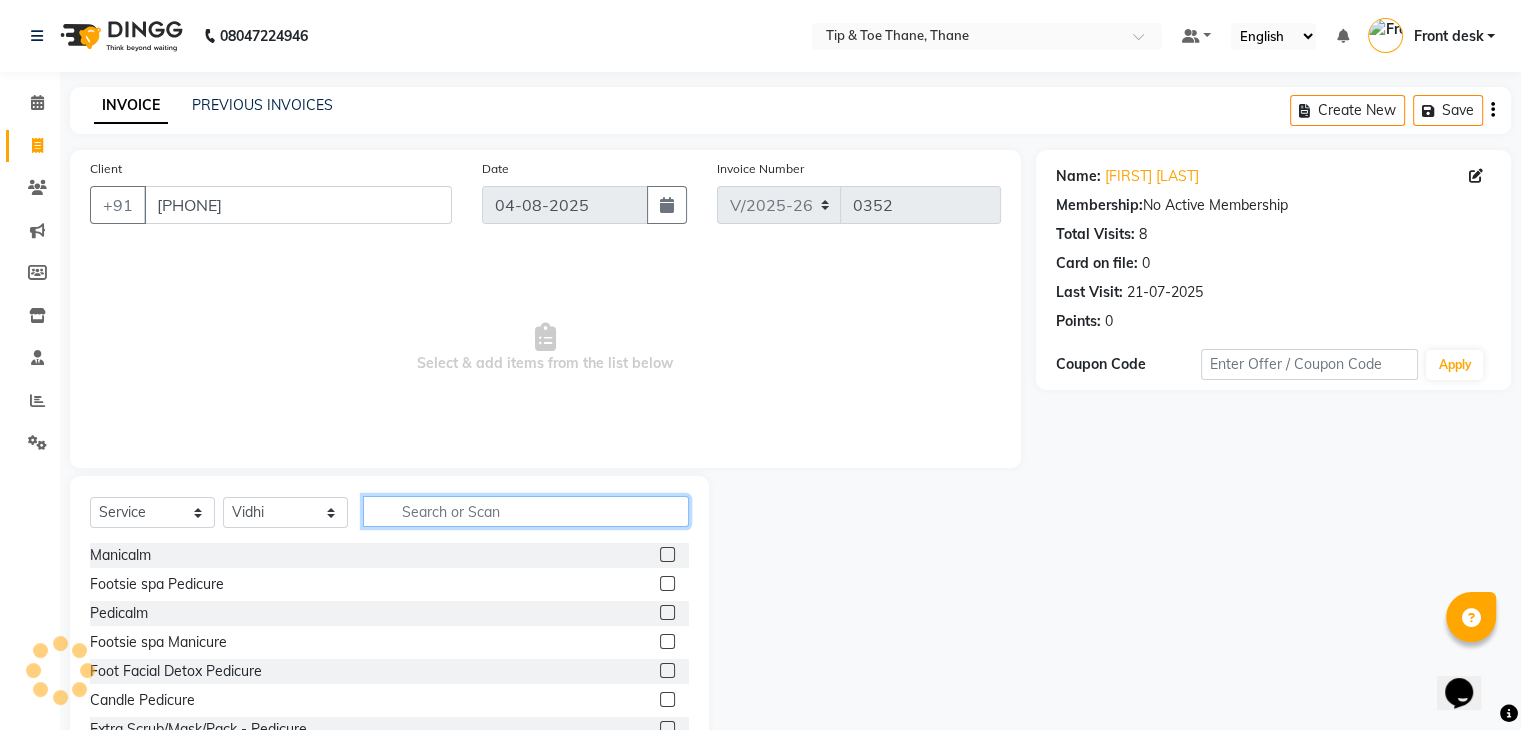 click 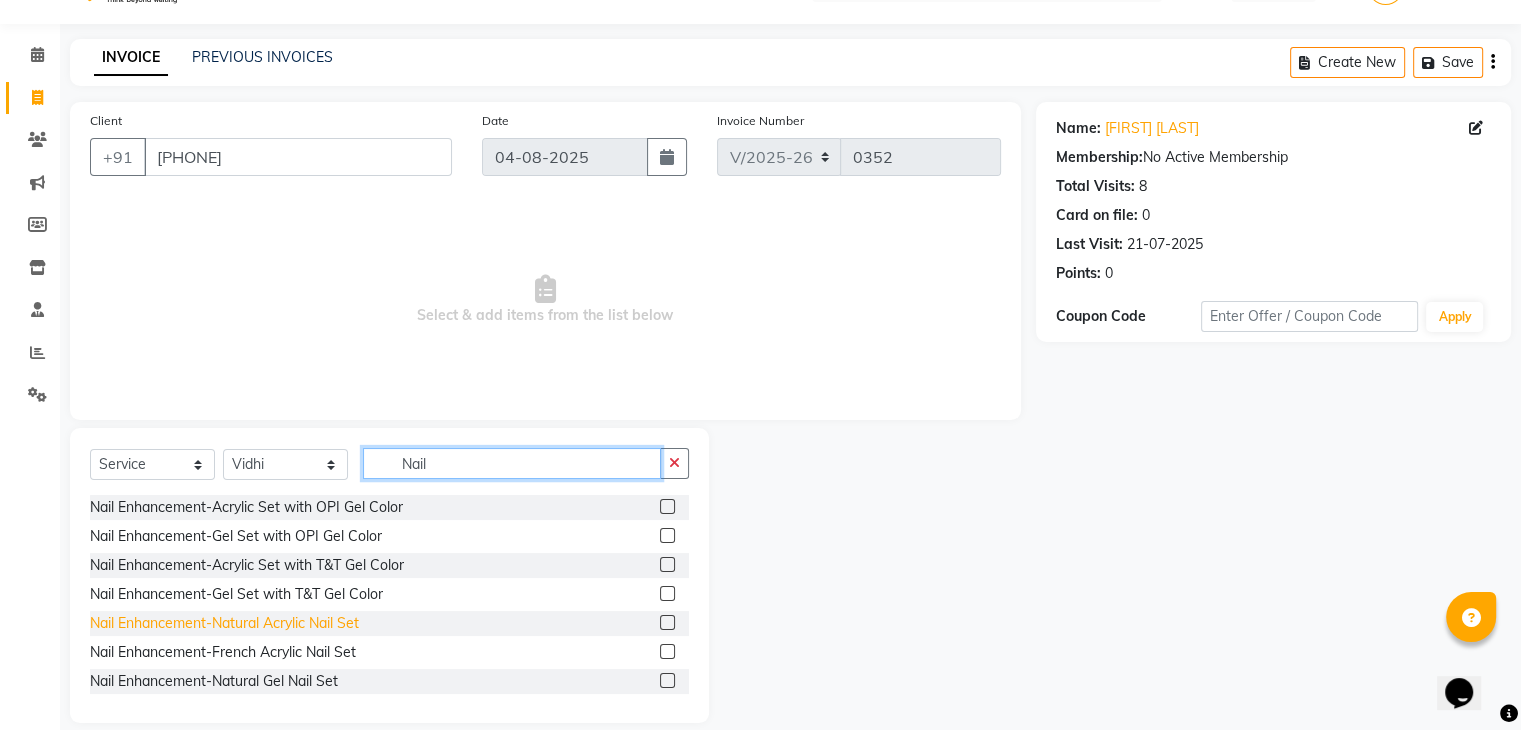 scroll, scrollTop: 72, scrollLeft: 0, axis: vertical 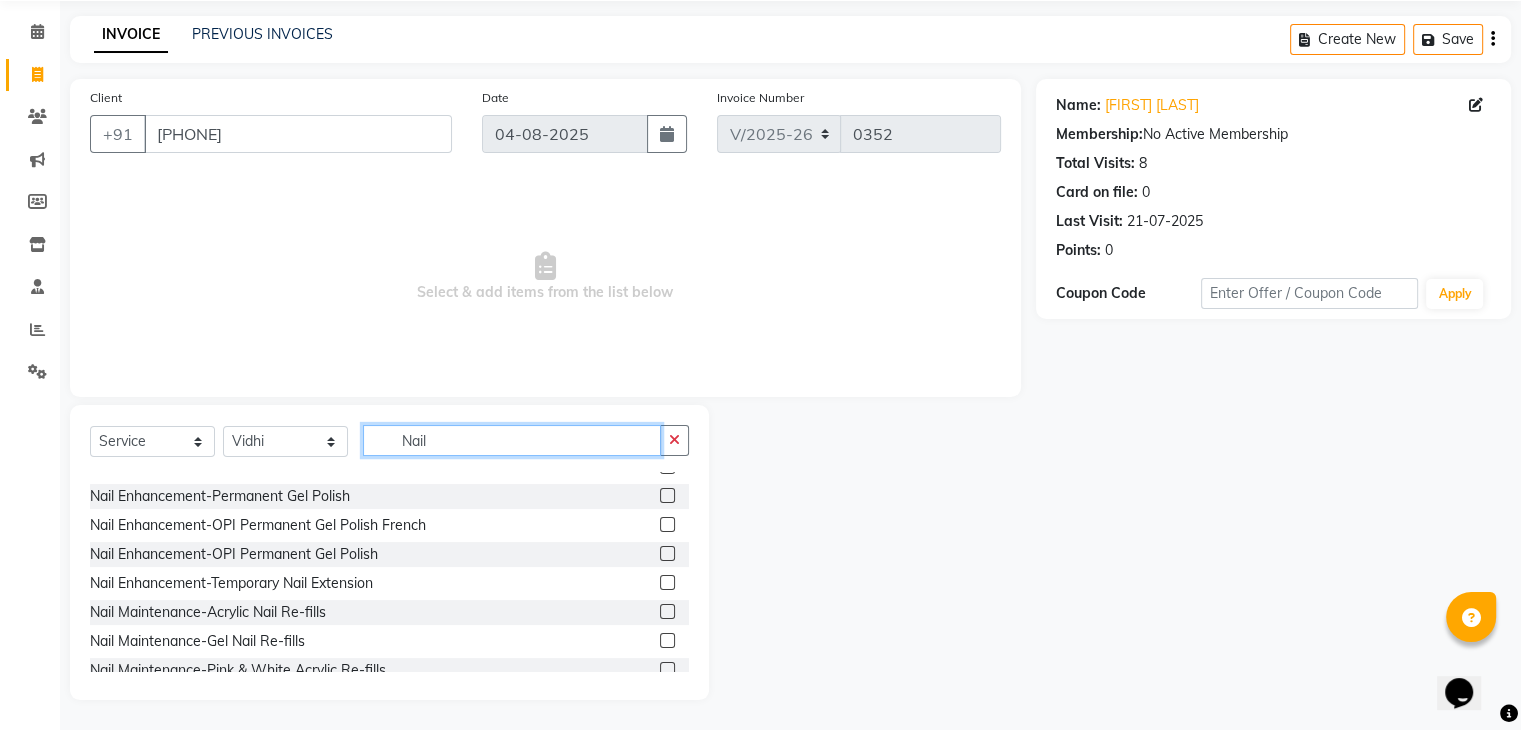 type on "Nail" 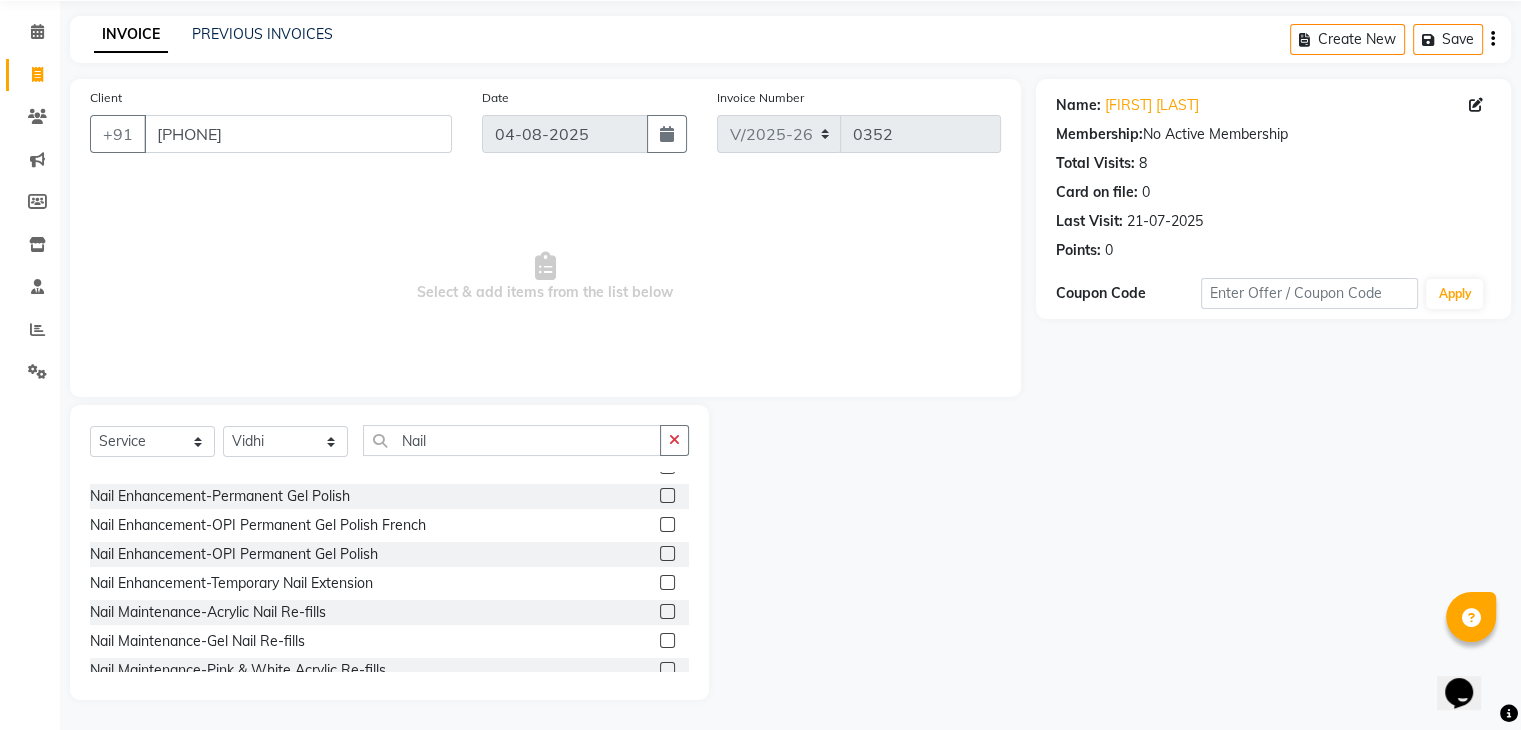 click 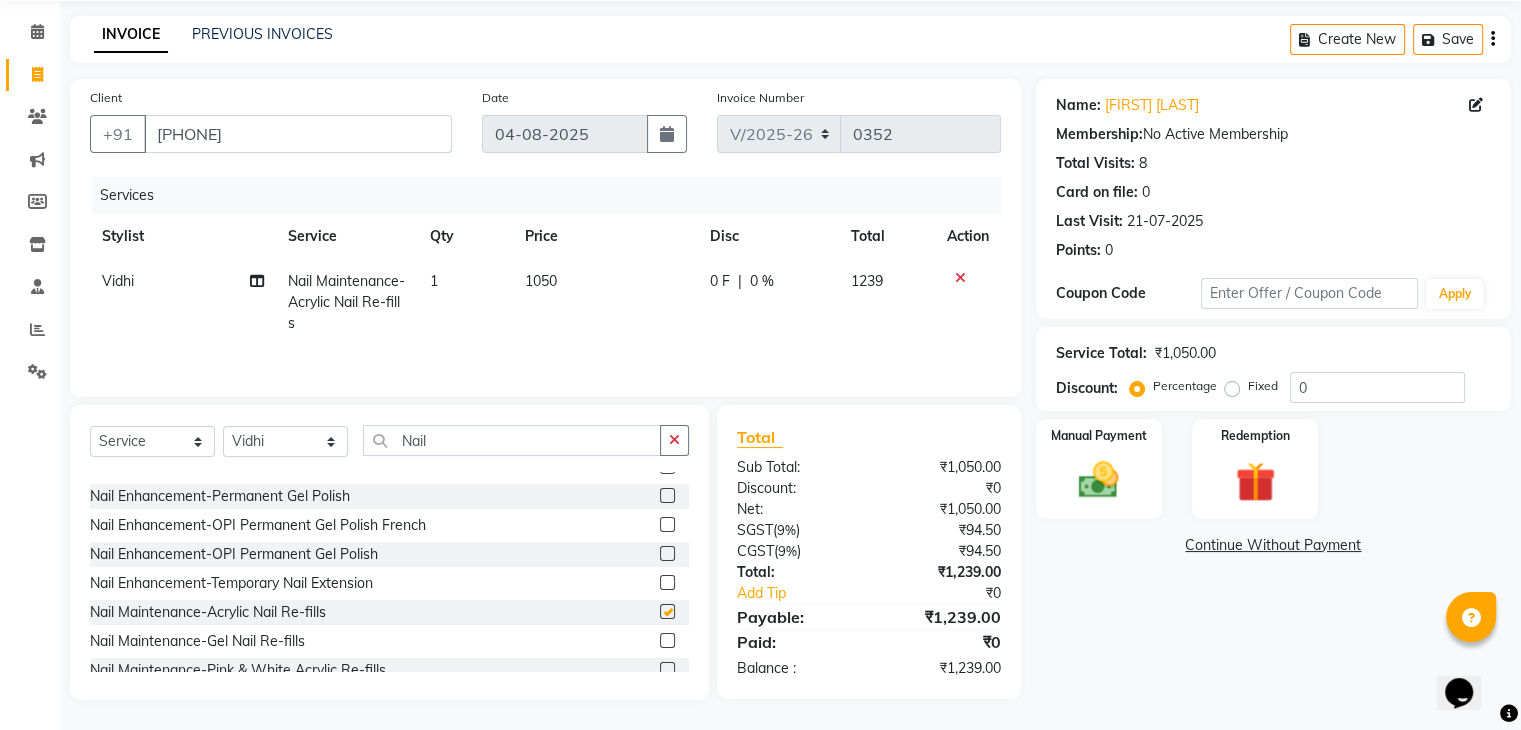 checkbox on "false" 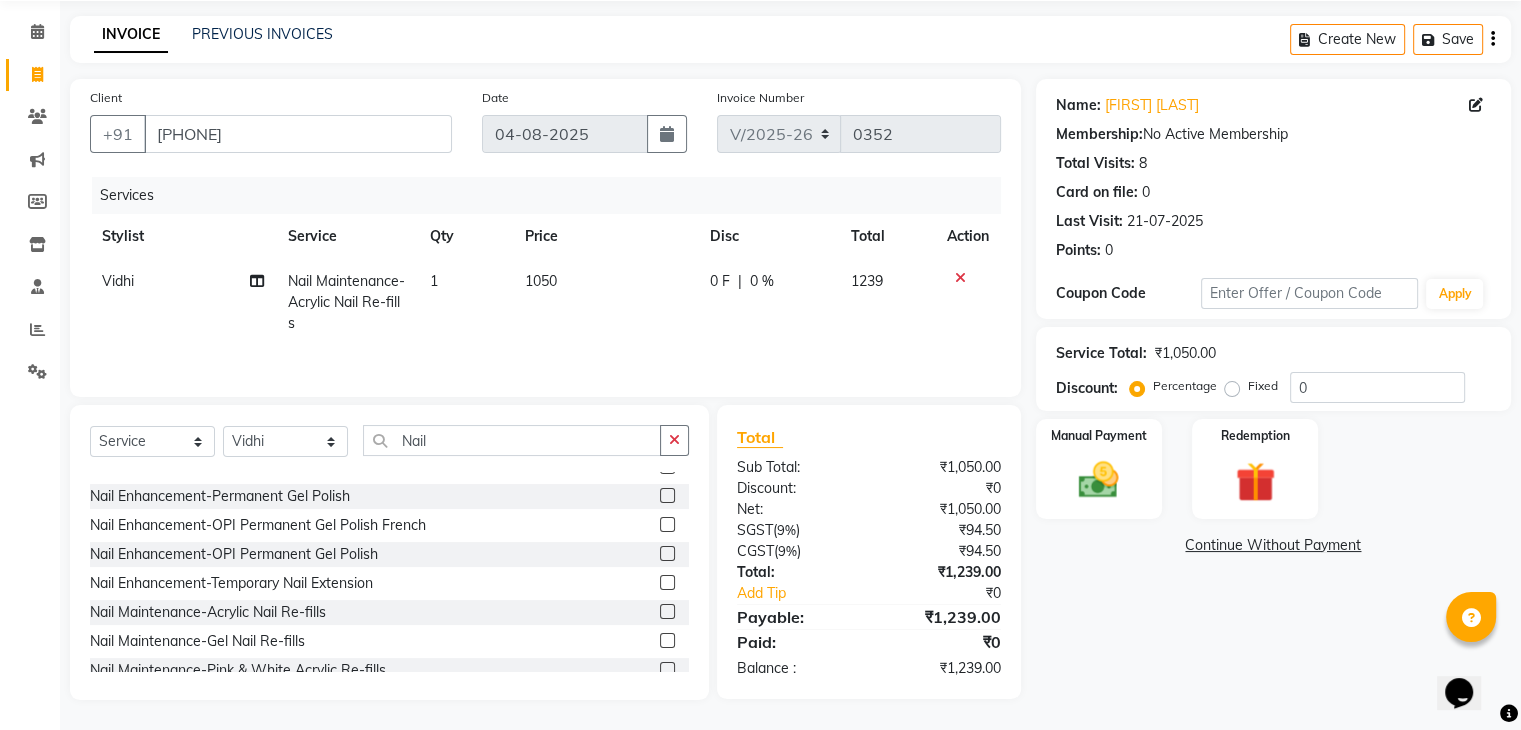click on "1050" 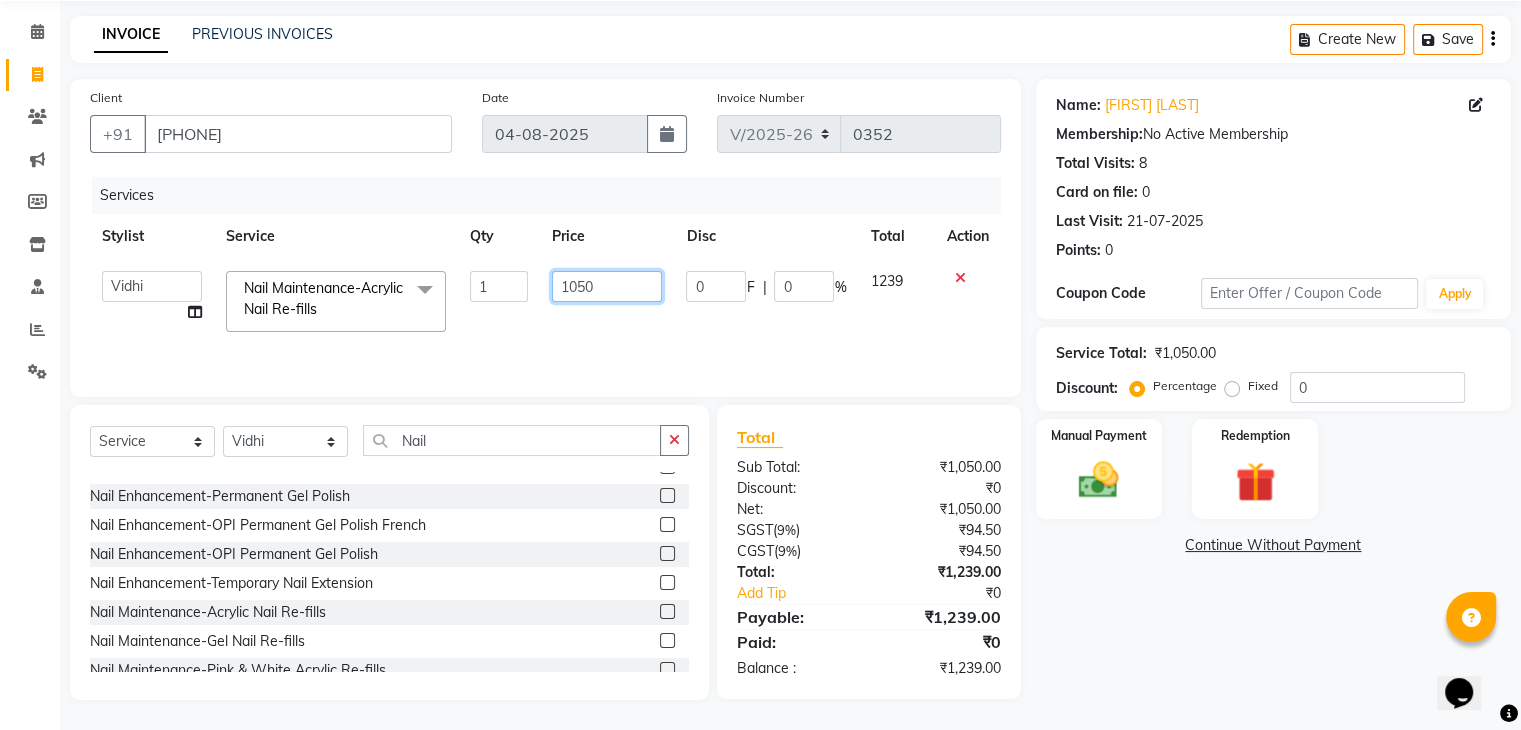 drag, startPoint x: 600, startPoint y: 290, endPoint x: 293, endPoint y: 279, distance: 307.197 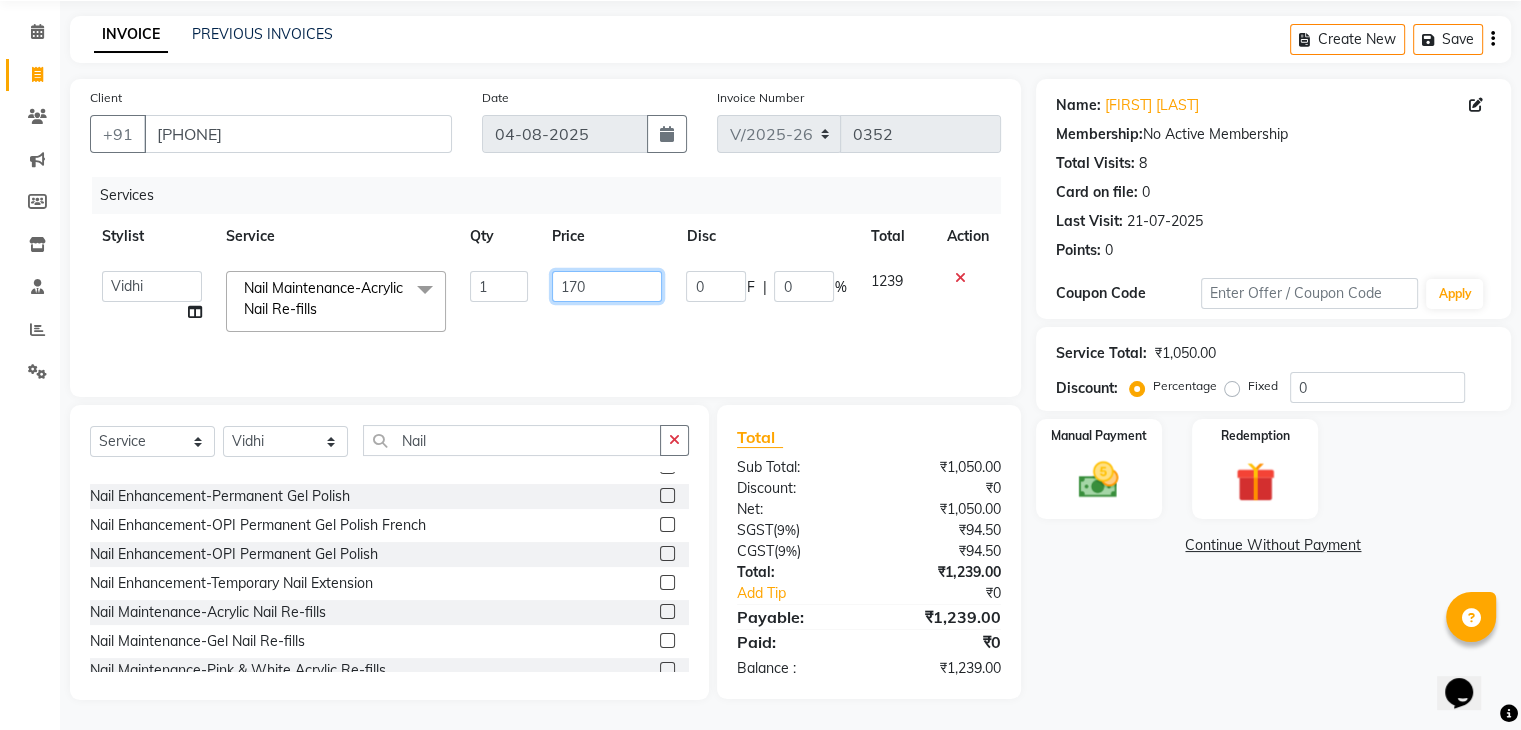 type on "1700" 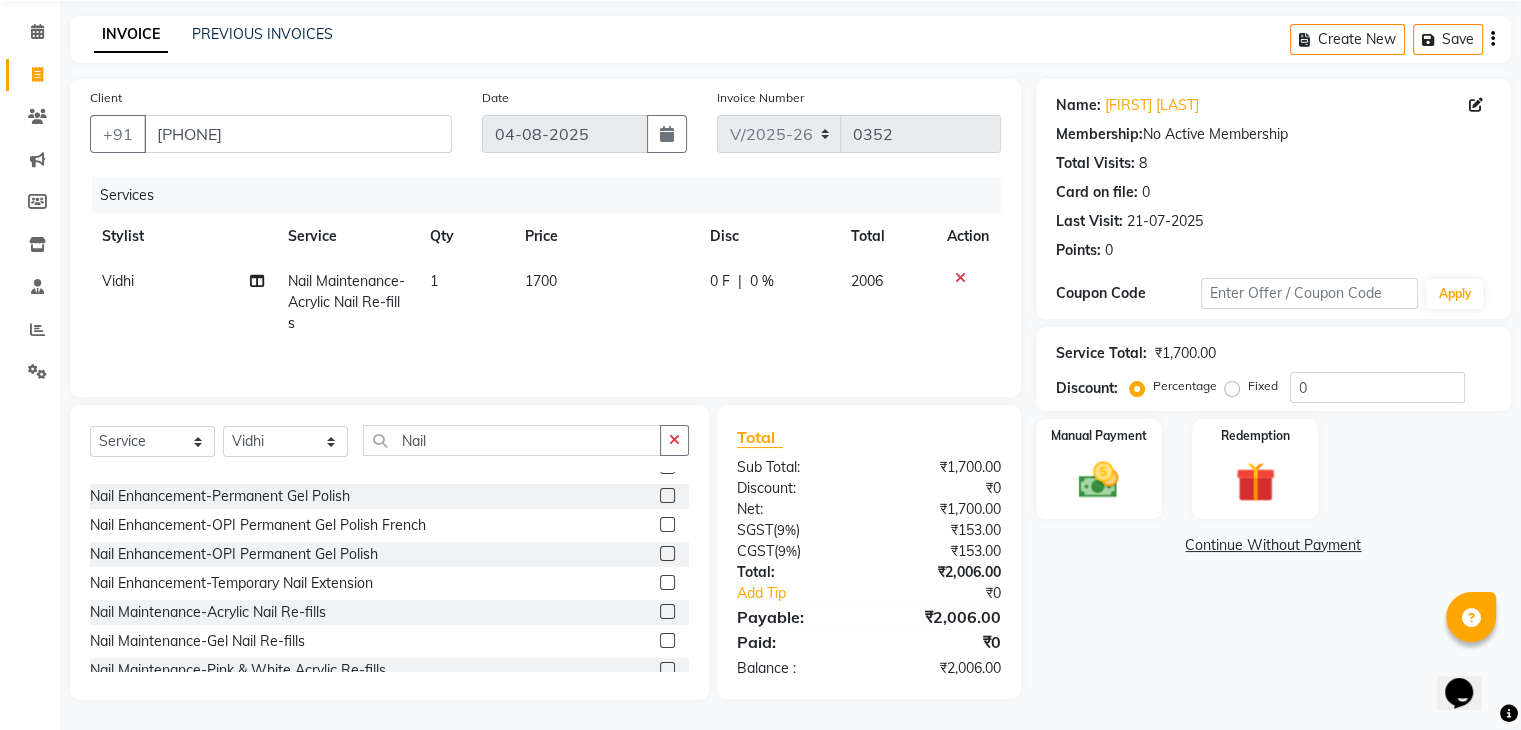 click on "Services Stylist Service Qty Price Disc Total Action [FIRST] Nail Maintenance-Acrylic Nail Re-fills 1 1700 0 F | 0 % 2006" 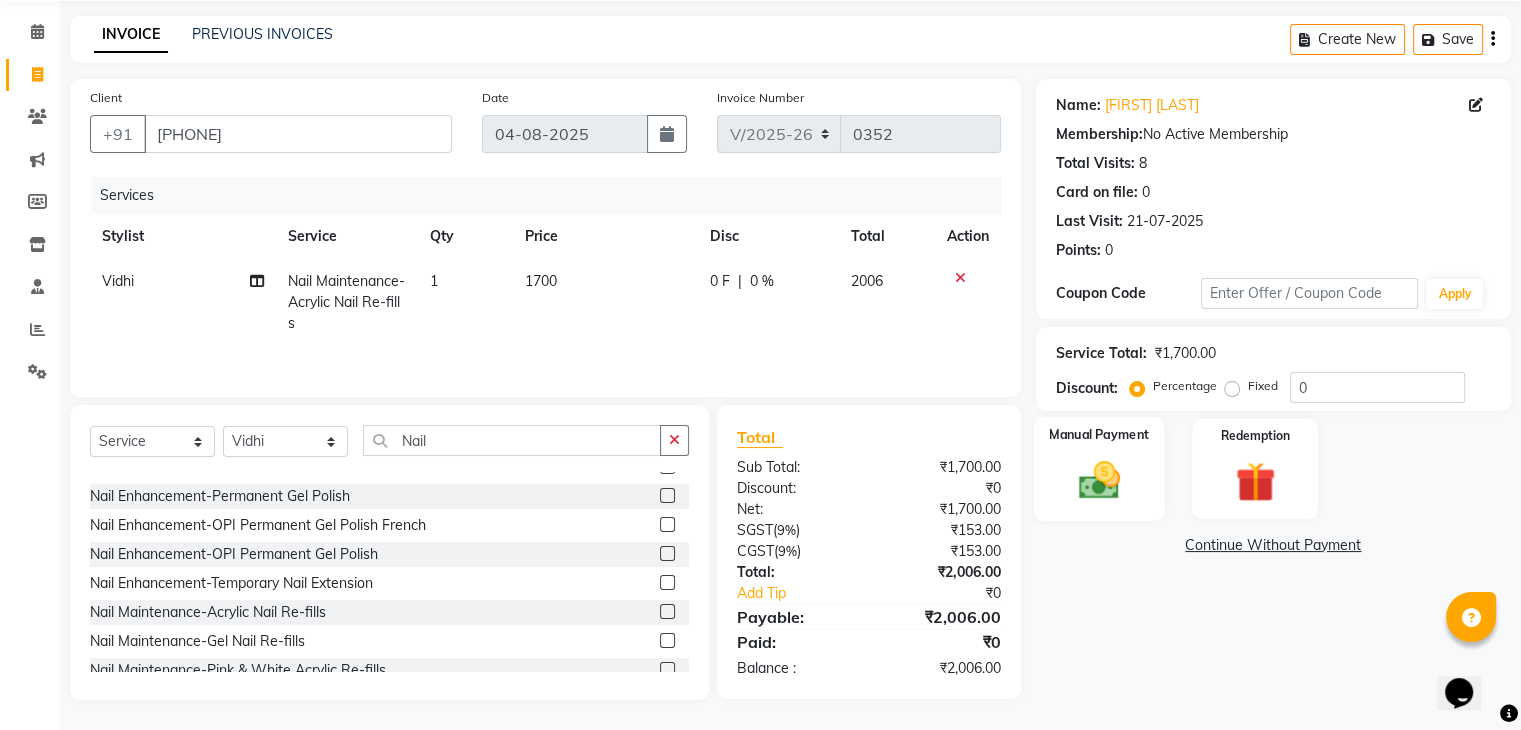 click on "Manual Payment" 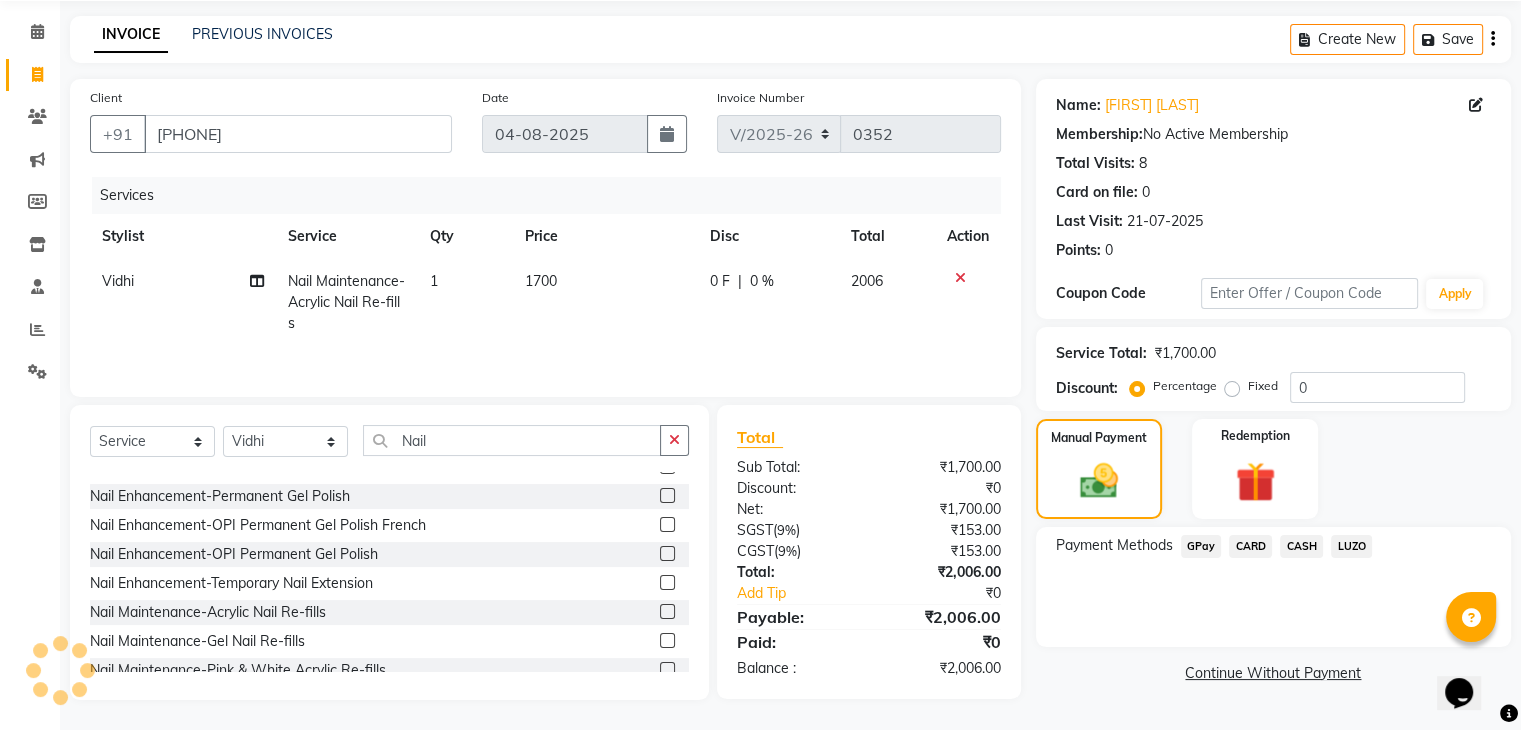 click on "GPay" 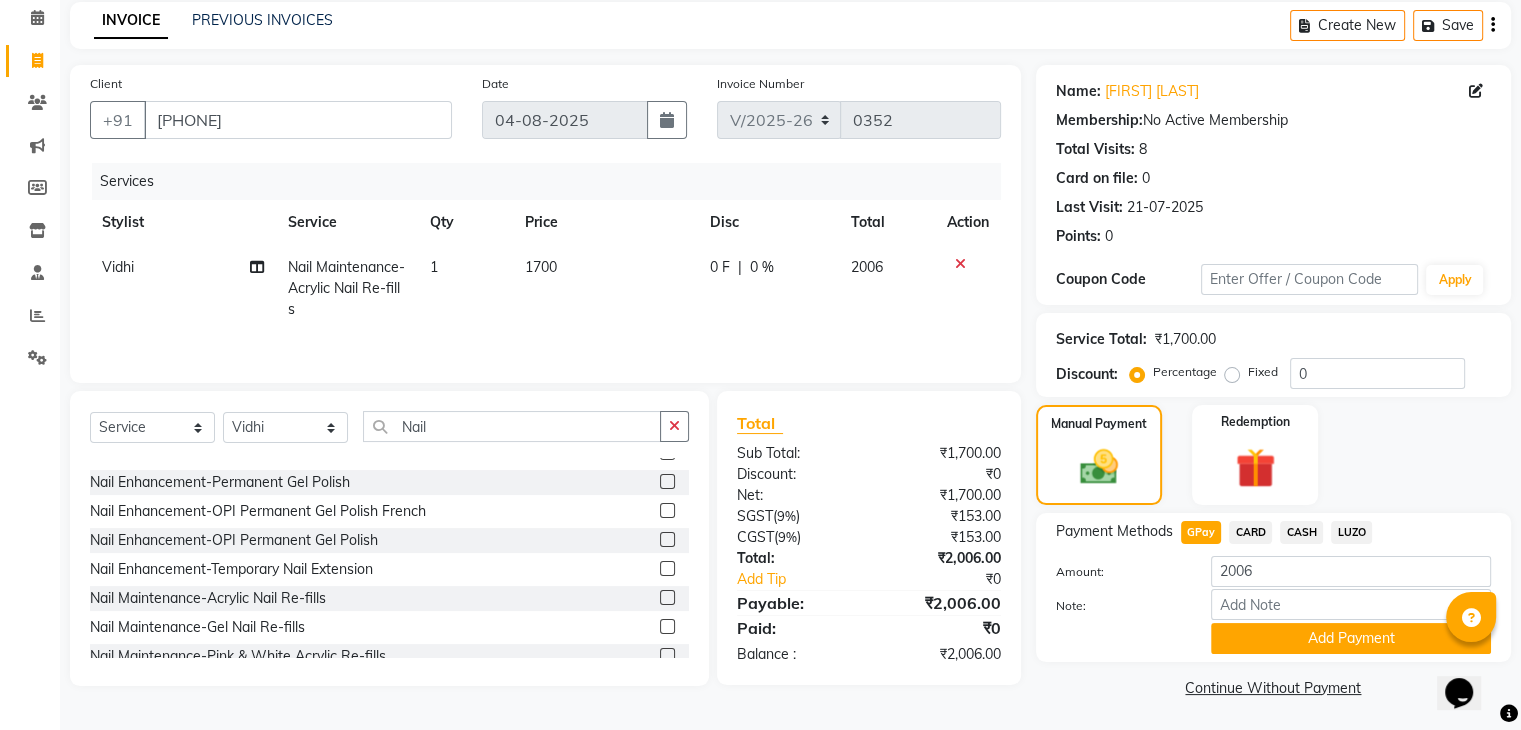 scroll, scrollTop: 89, scrollLeft: 0, axis: vertical 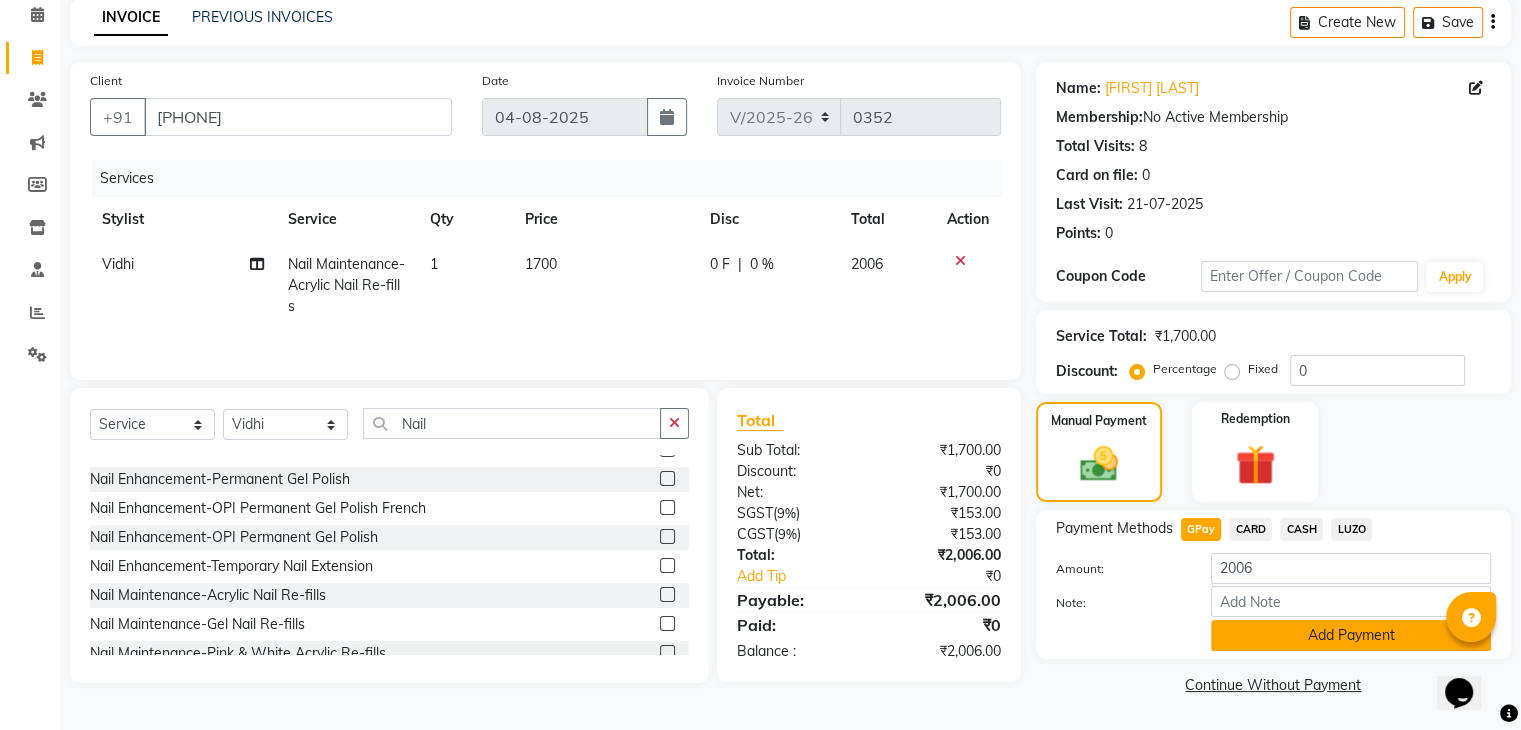 click on "Add Payment" 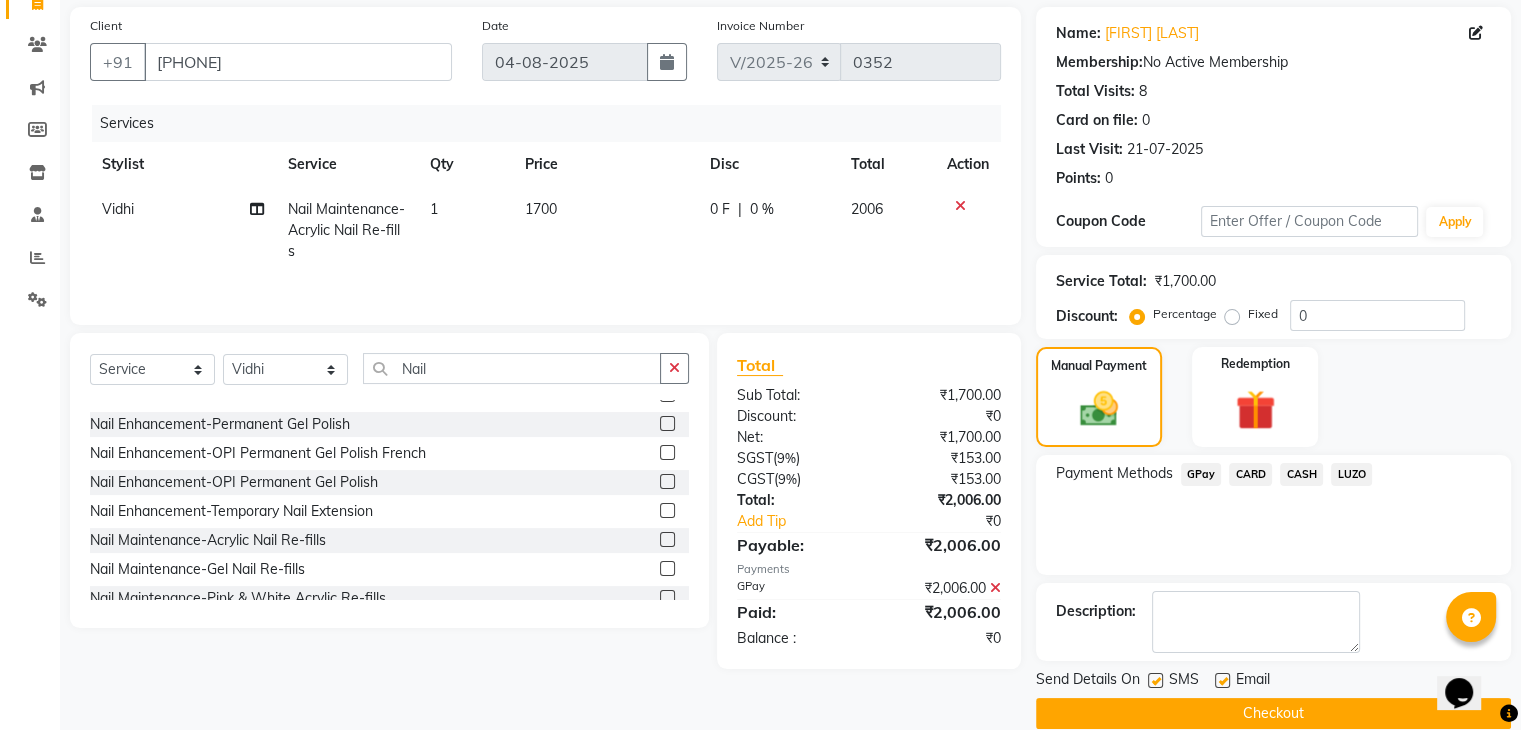 scroll, scrollTop: 171, scrollLeft: 0, axis: vertical 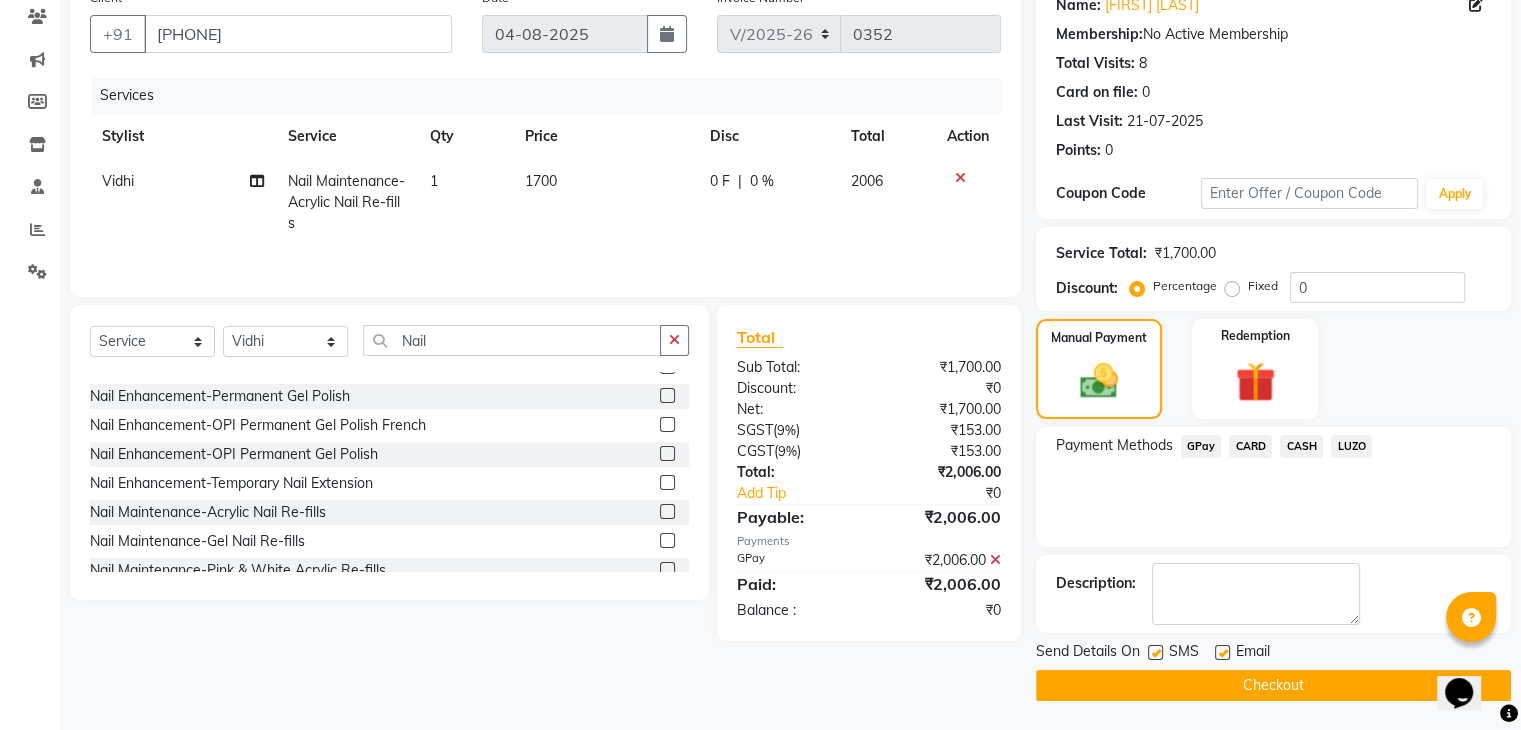 click 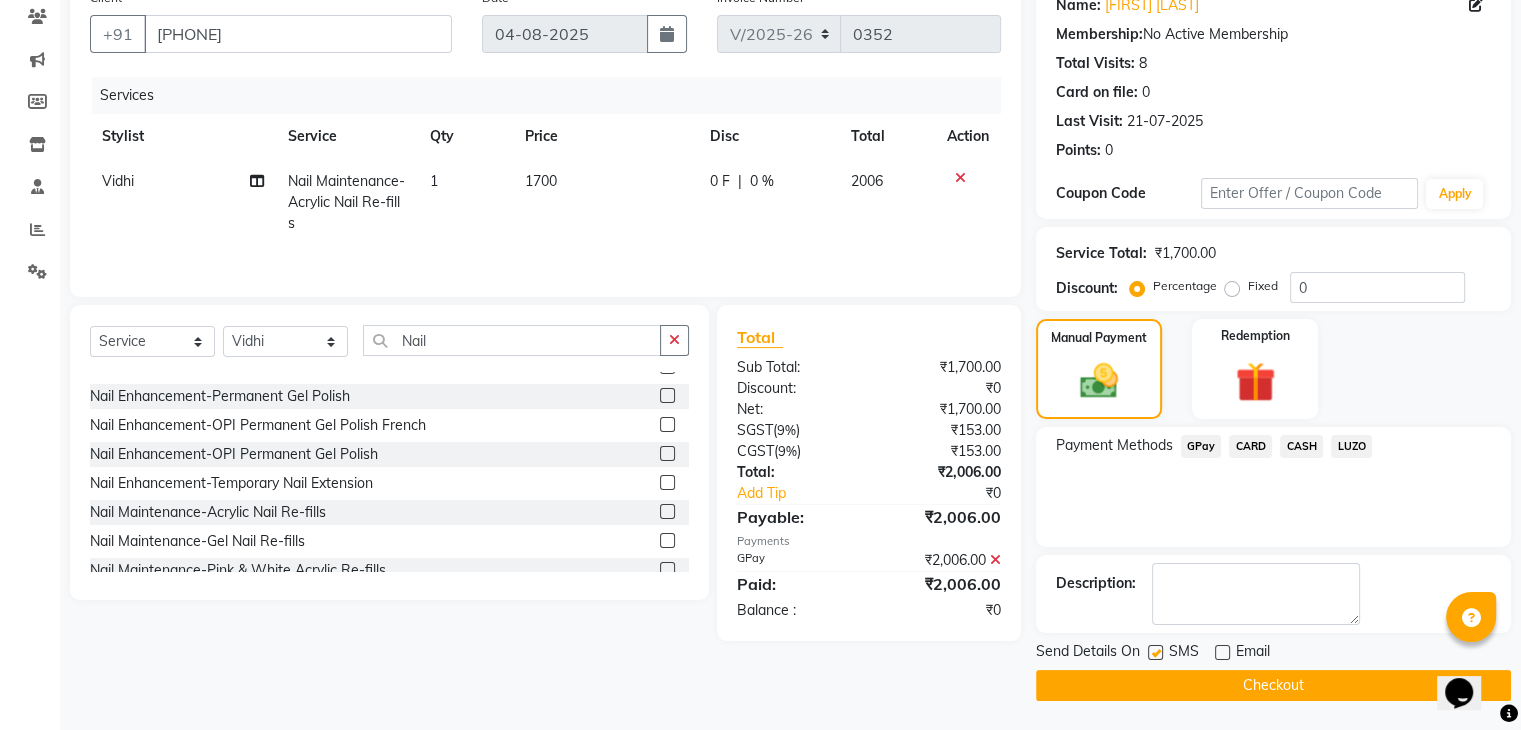 click on "Checkout" 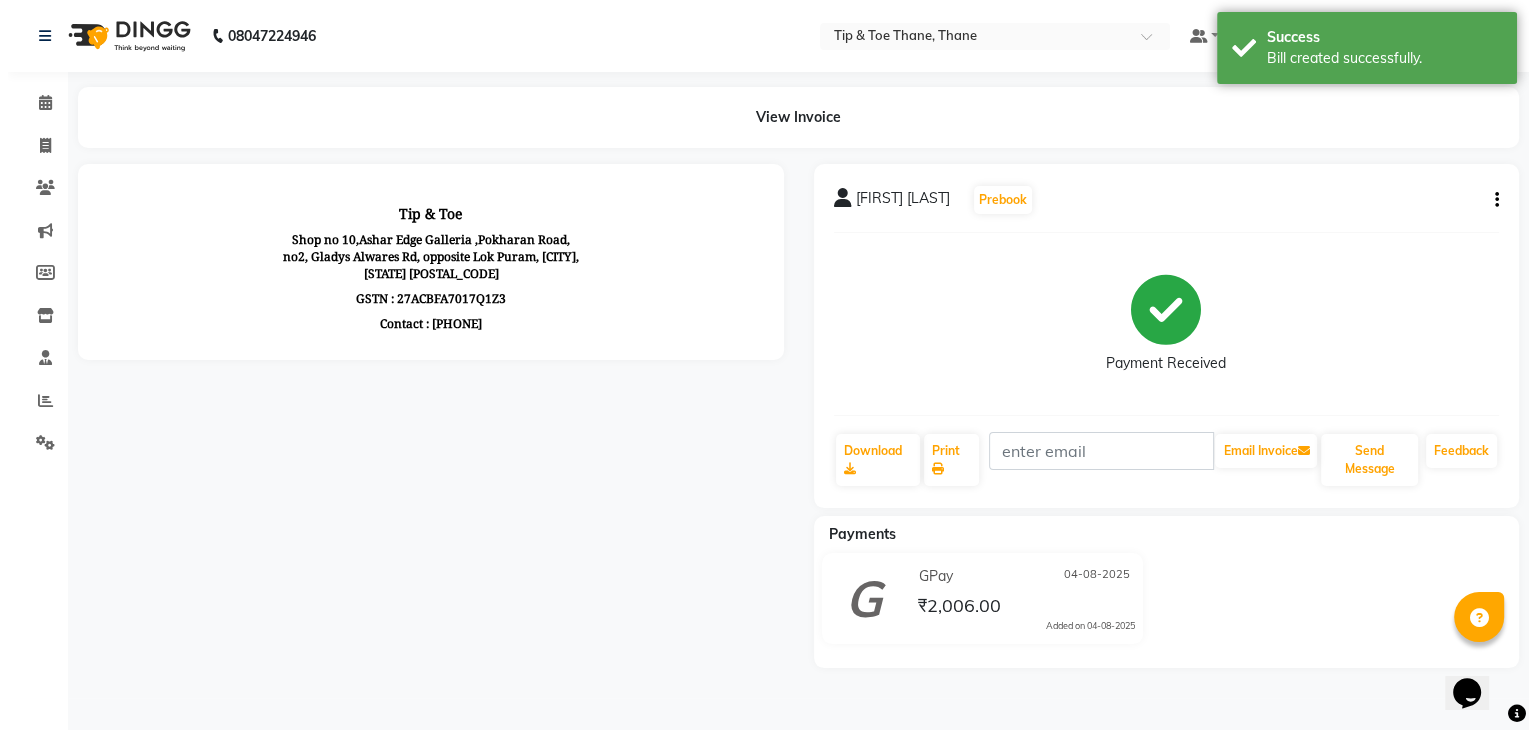 scroll, scrollTop: 0, scrollLeft: 0, axis: both 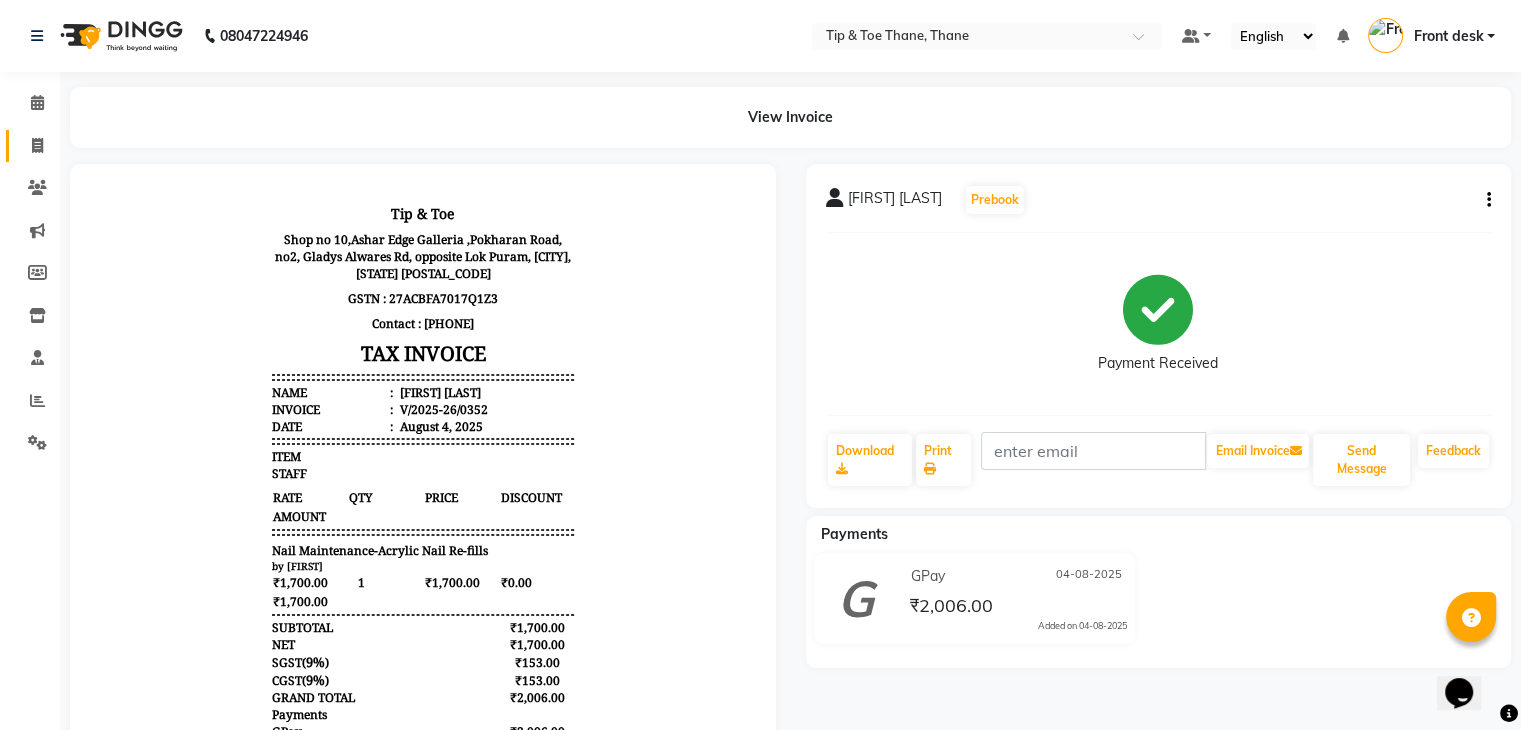 click on "Invoice" 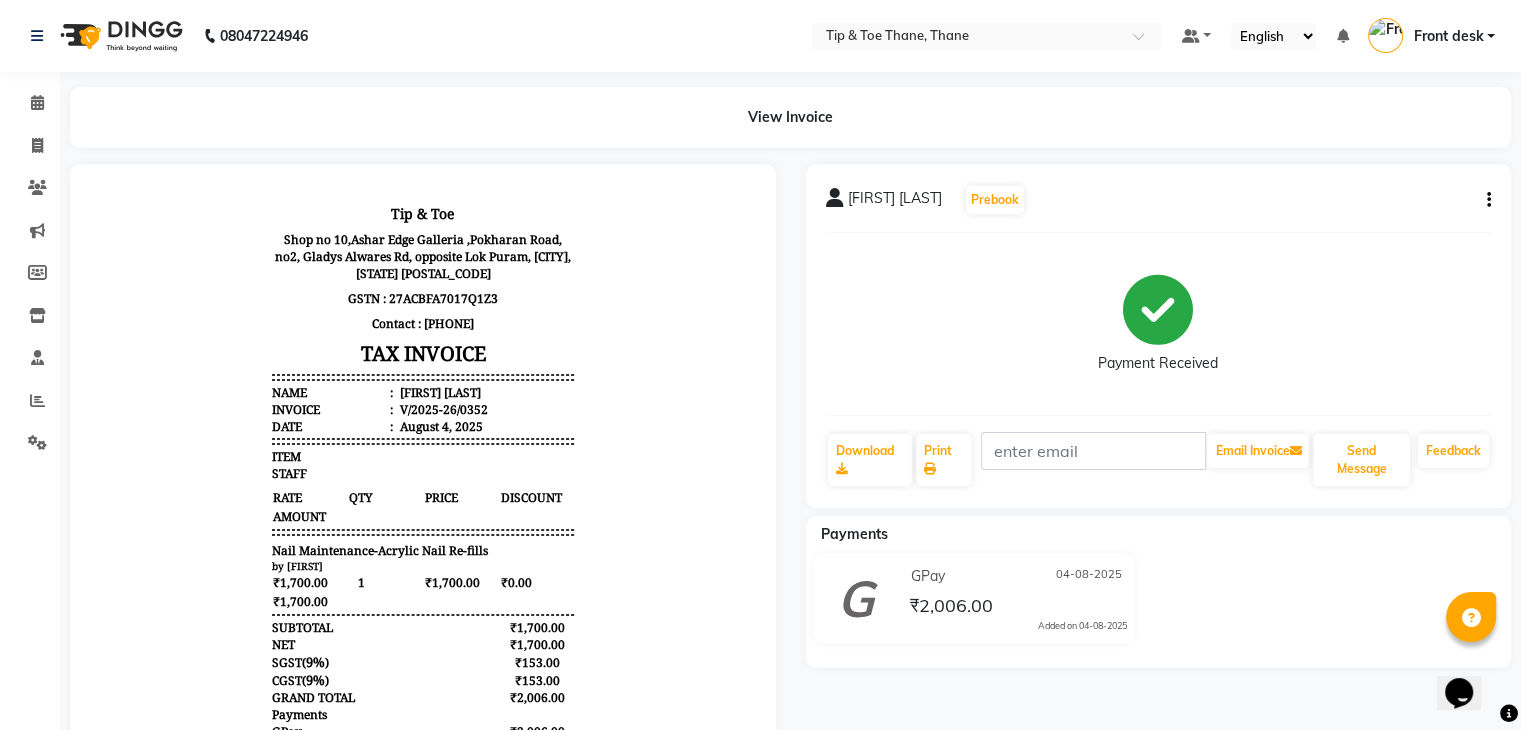 select on "5603" 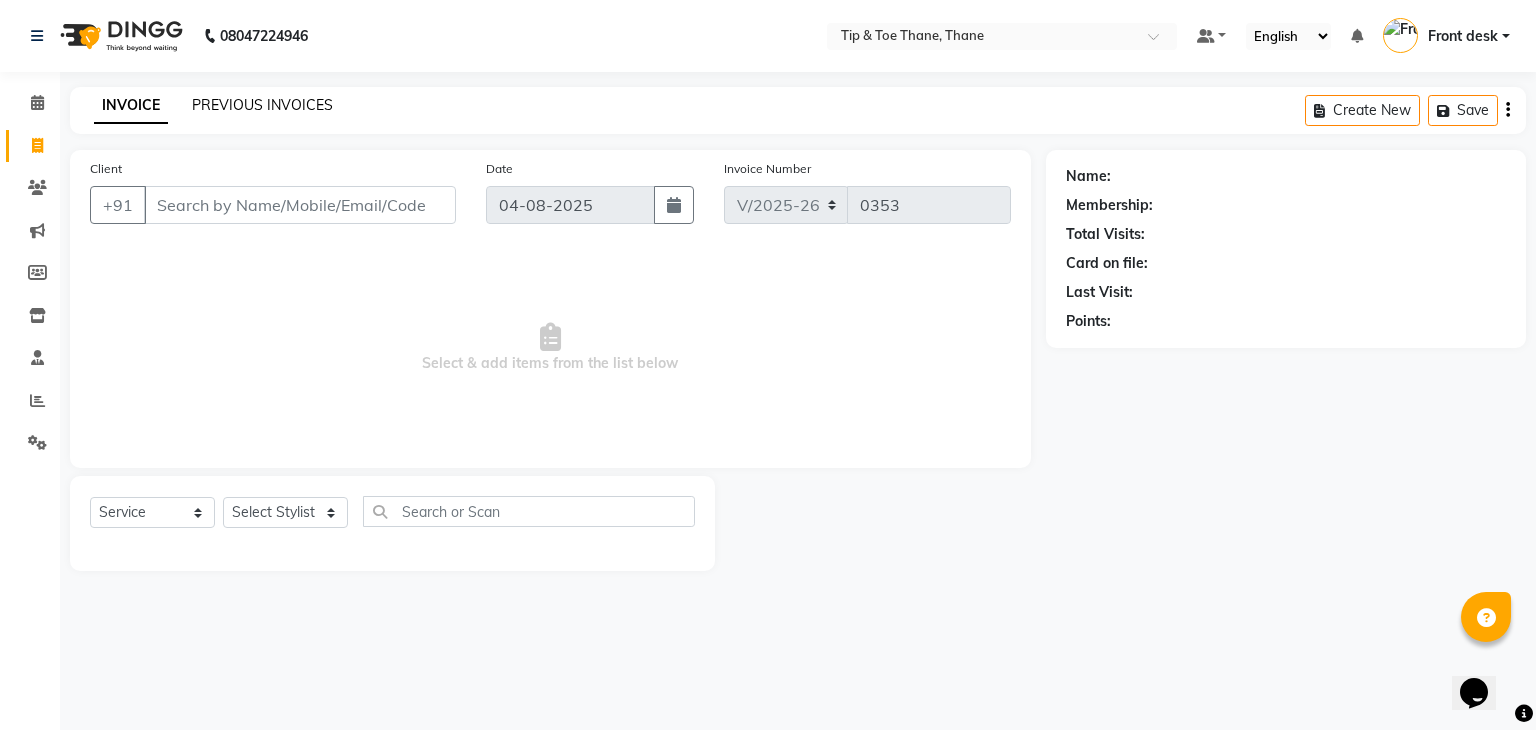 click on "PREVIOUS INVOICES" 